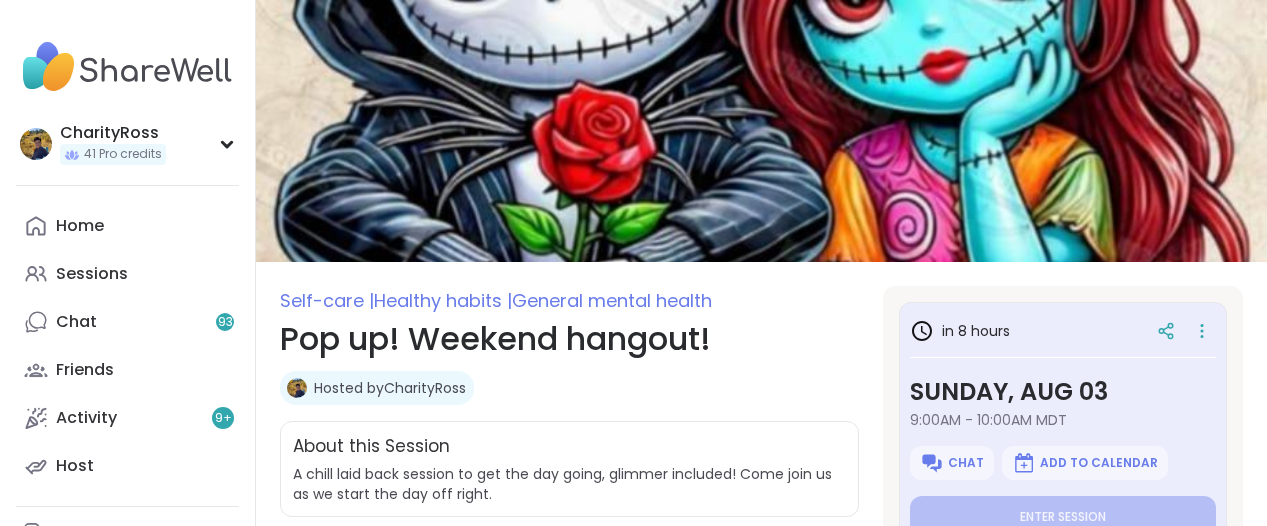 scroll, scrollTop: 0, scrollLeft: 0, axis: both 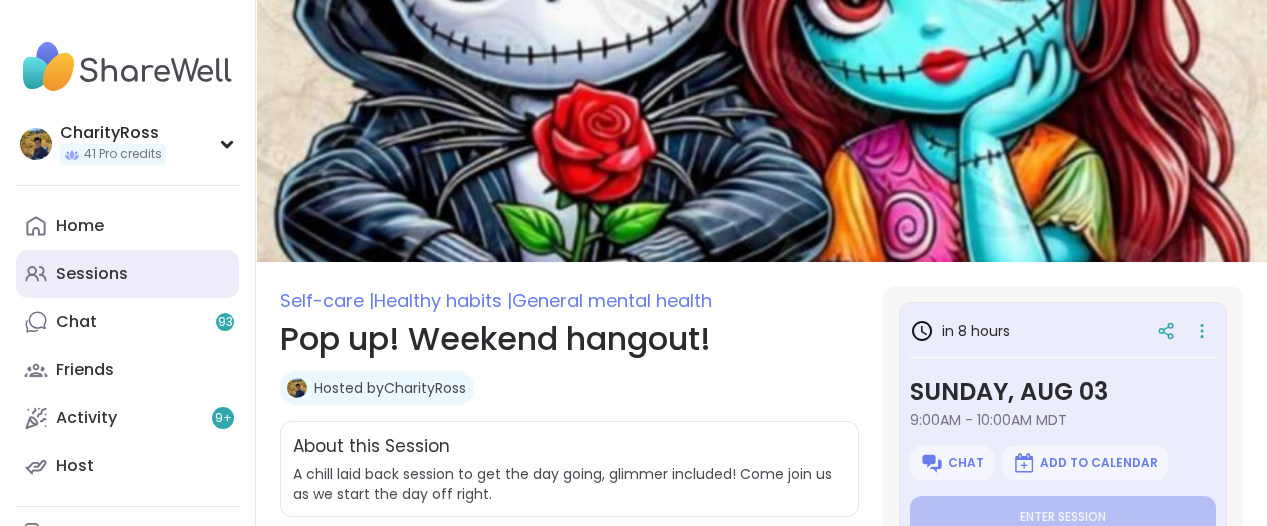 click on "Sessions" at bounding box center (92, 274) 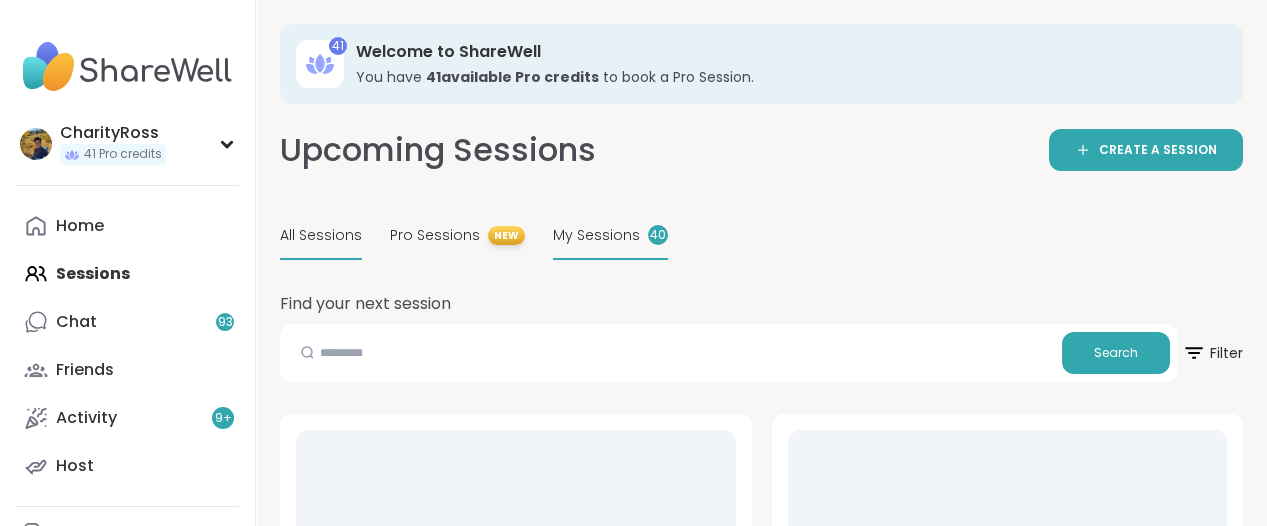 click on "My Sessions" at bounding box center (596, 235) 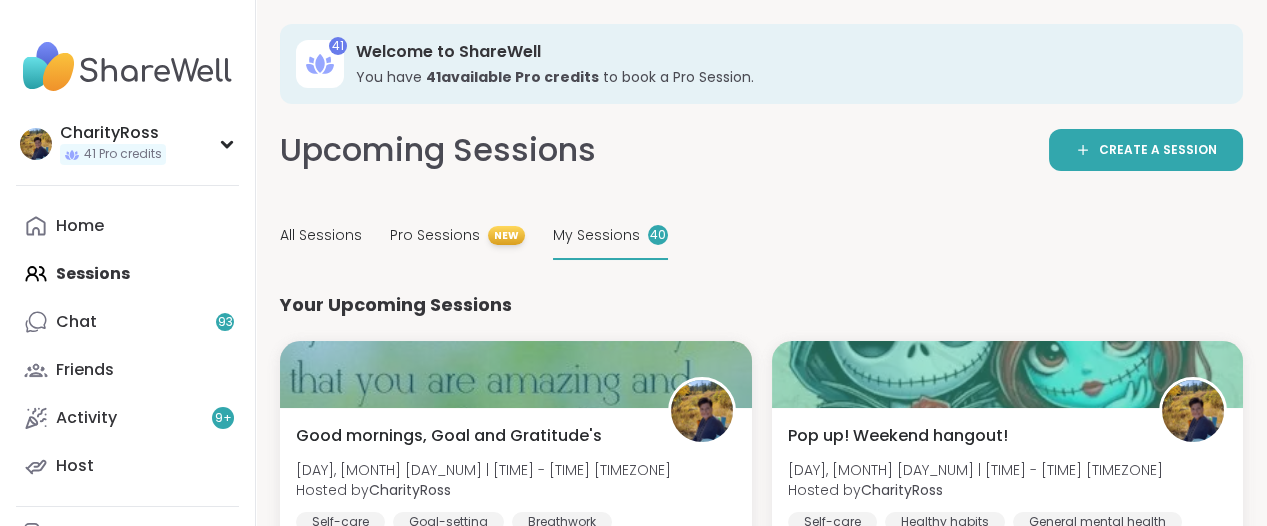 click on "My Sessions" at bounding box center (596, 235) 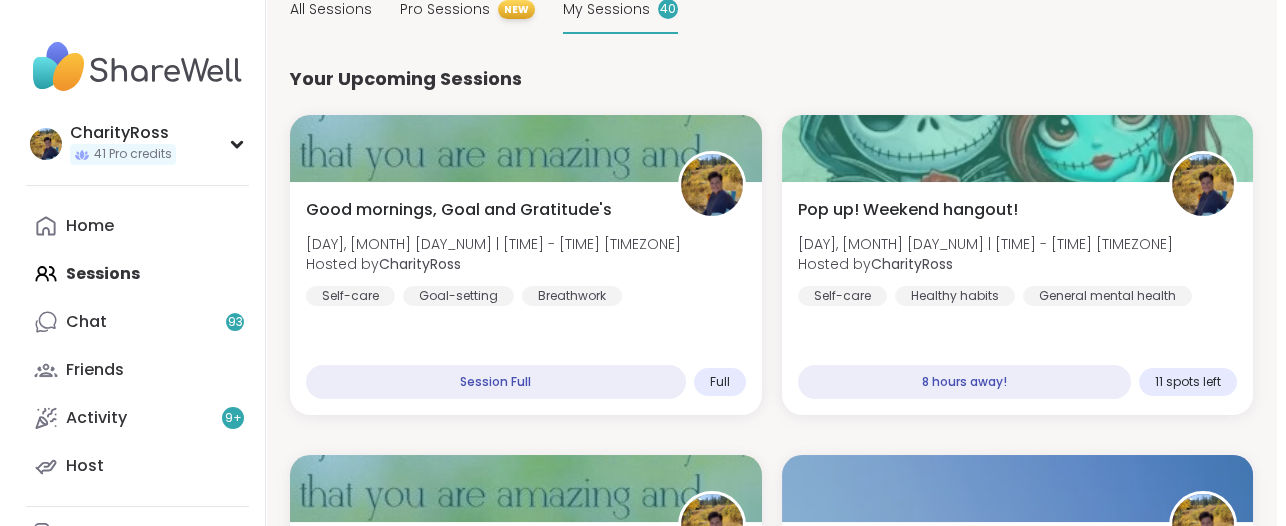 scroll, scrollTop: 250, scrollLeft: 0, axis: vertical 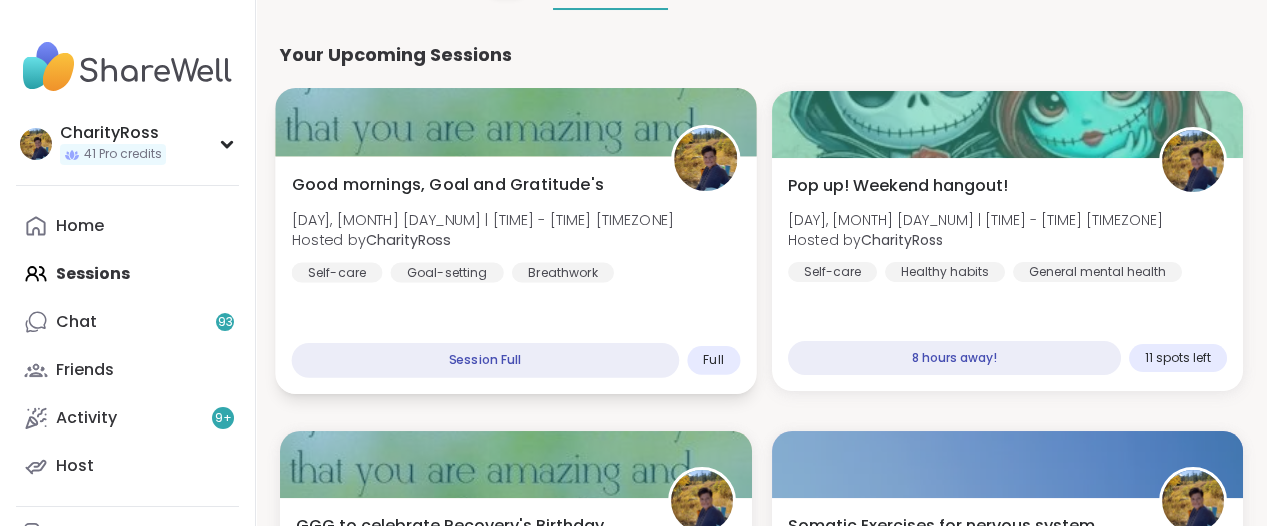 click on "Good mornings, Goal and Gratitude's  Sun, Aug 03 | 7:00AM - 8:30AM MDT Hosted by  CharityRoss Self-care Goal-setting Breathwork" at bounding box center [516, 228] 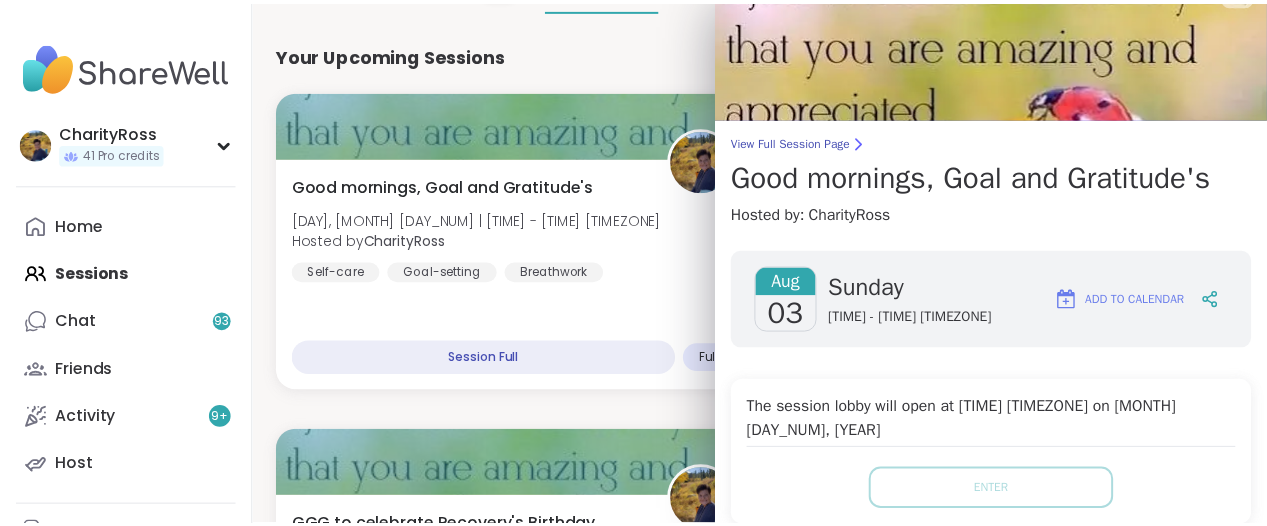scroll, scrollTop: 0, scrollLeft: 0, axis: both 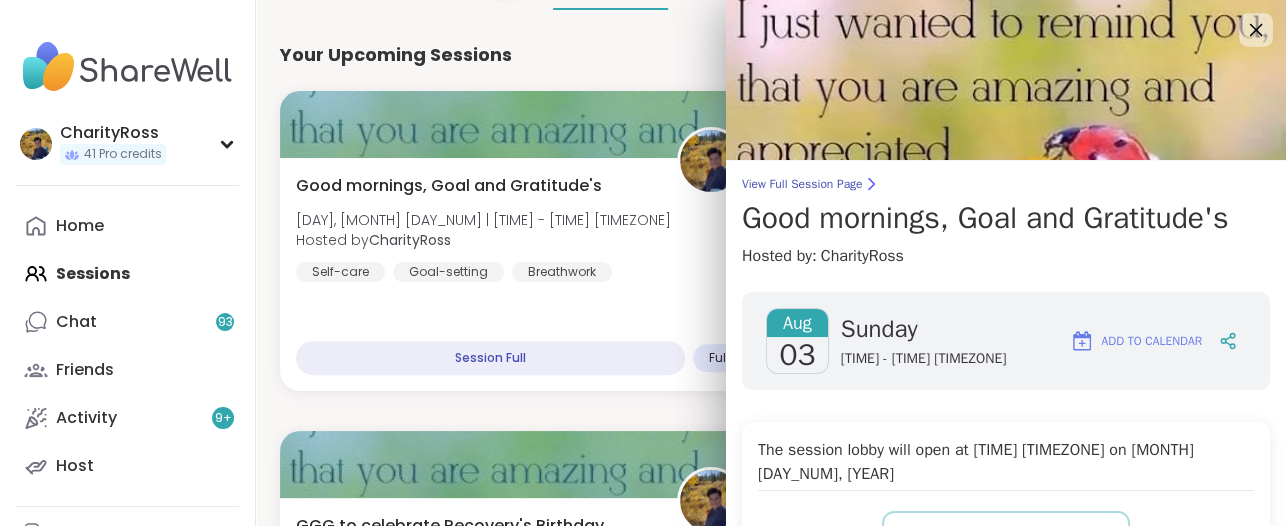 click 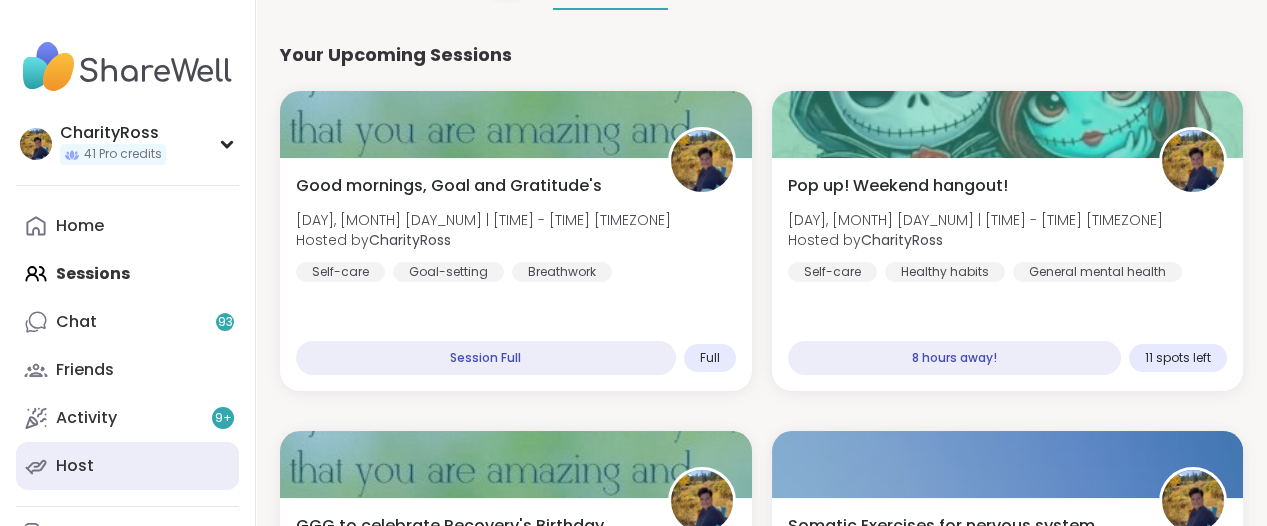 click on "Host" at bounding box center [127, 466] 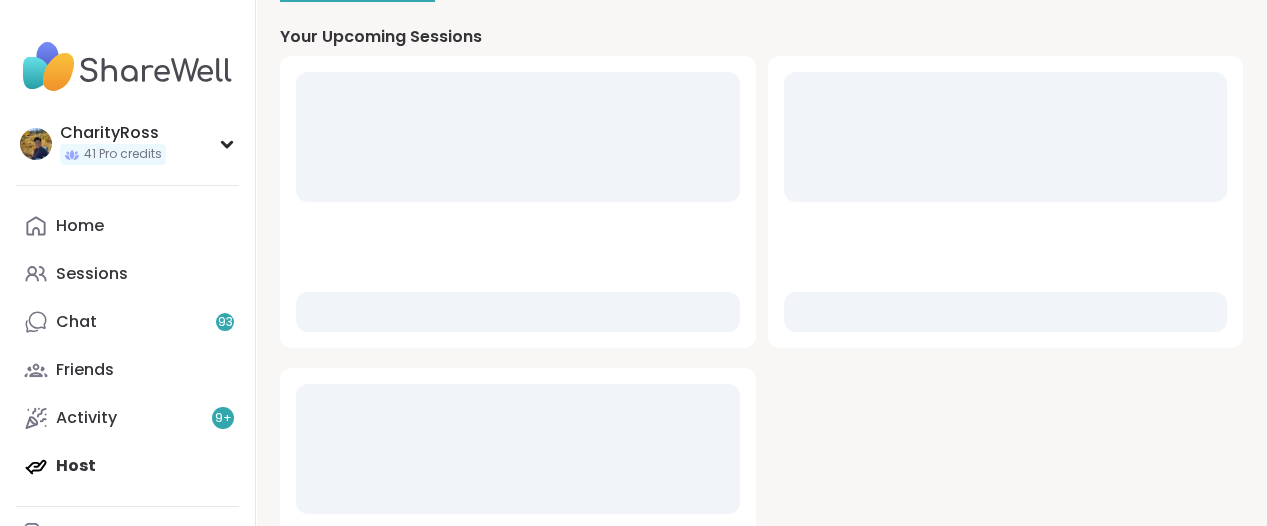 scroll, scrollTop: 0, scrollLeft: 0, axis: both 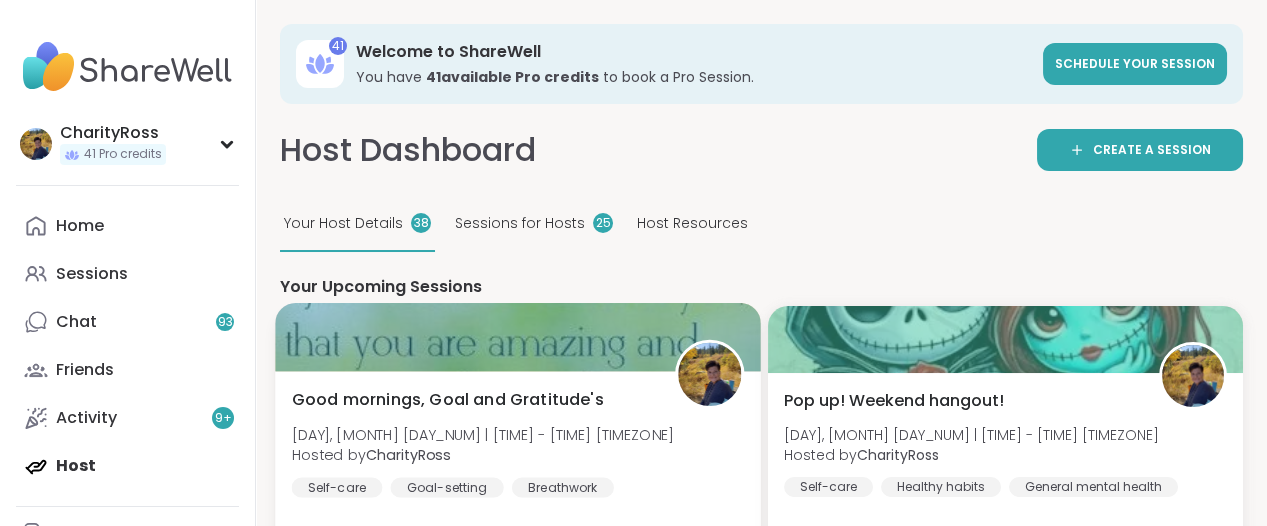 click on "Good mornings, Goal and Gratitude's  Sun, Aug 03 | 7:00AM - 8:30AM MDT Hosted by  CharityRoss Self-care Goal-setting Breathwork + 1  more topic" at bounding box center [518, 443] 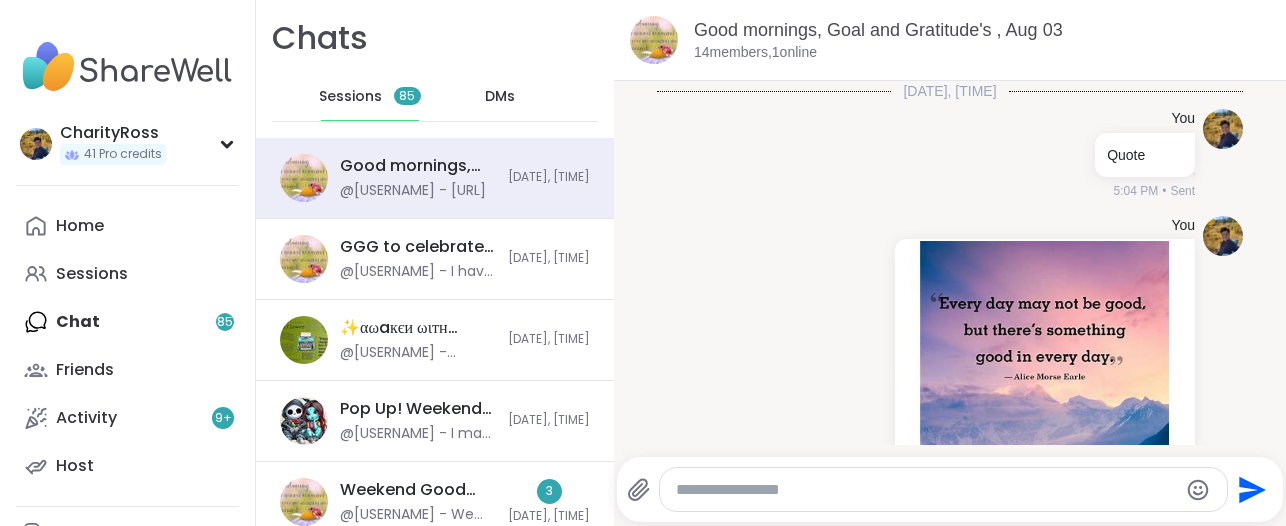 scroll, scrollTop: 0, scrollLeft: 0, axis: both 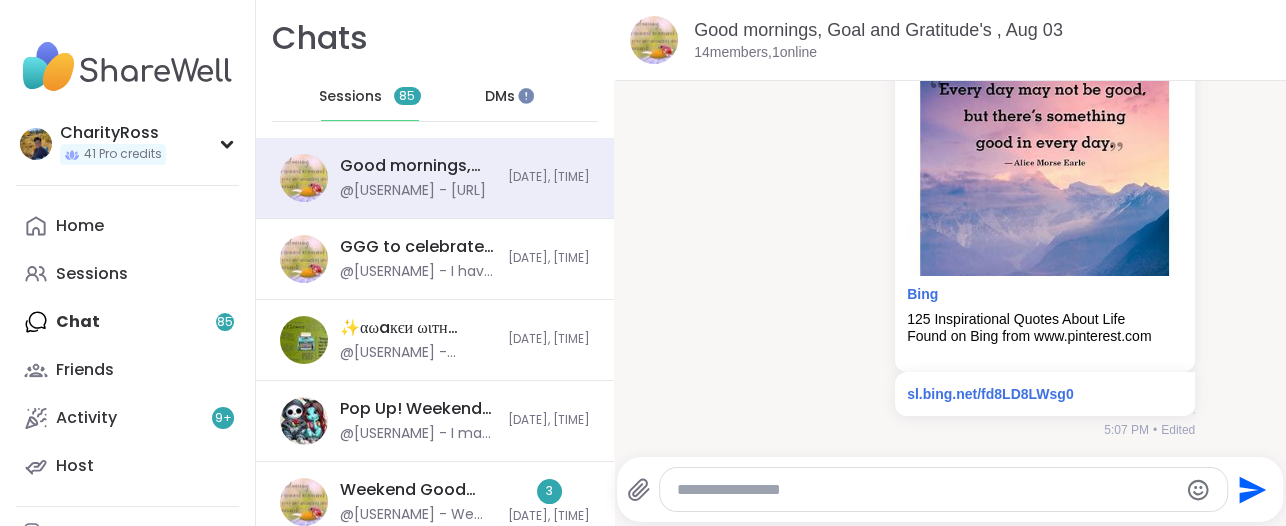 click at bounding box center [926, 490] 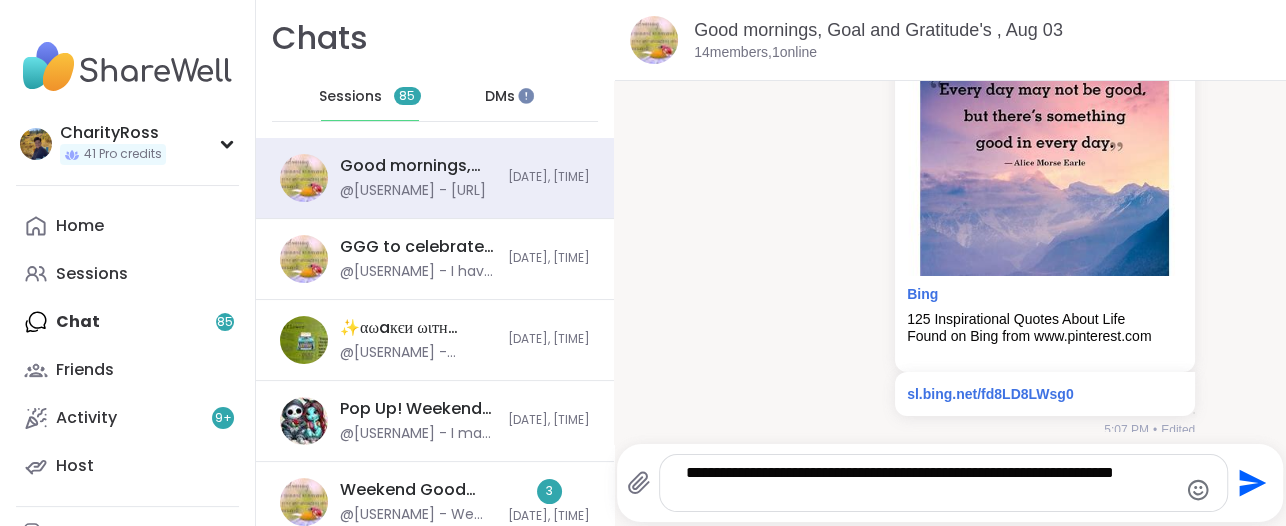 drag, startPoint x: 1043, startPoint y: 475, endPoint x: 1194, endPoint y: 341, distance: 201.88364 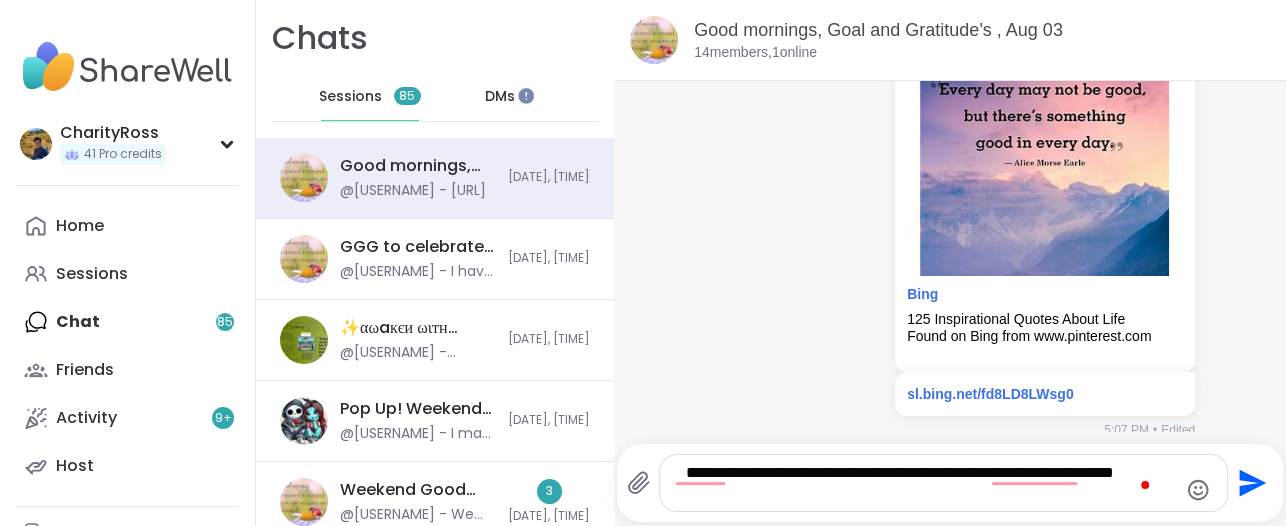 drag, startPoint x: 1040, startPoint y: 471, endPoint x: 1047, endPoint y: 487, distance: 17.464249 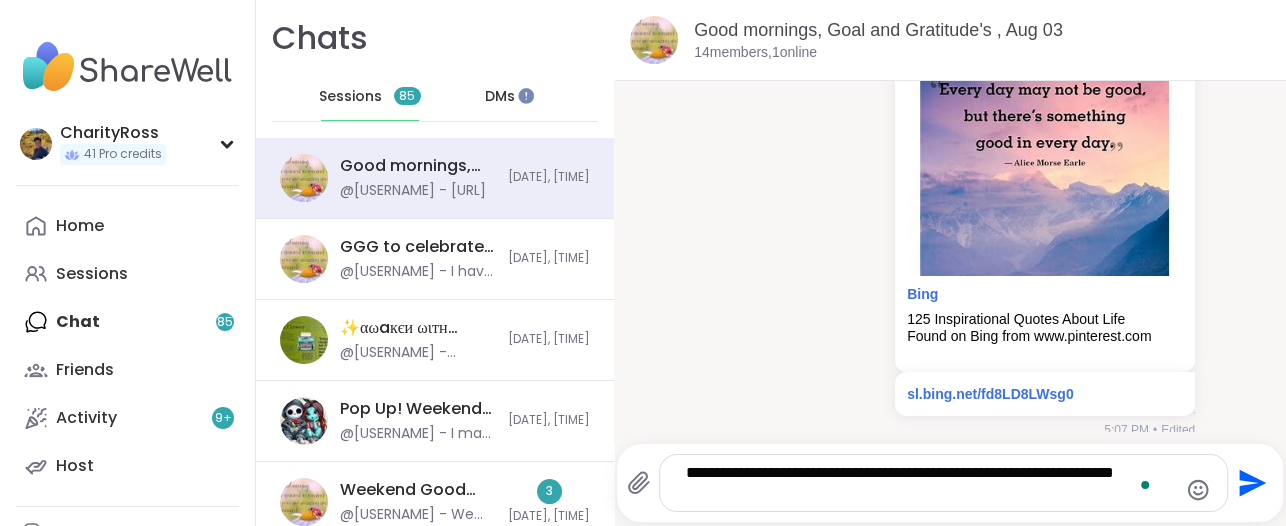 click on "**********" at bounding box center [927, 483] 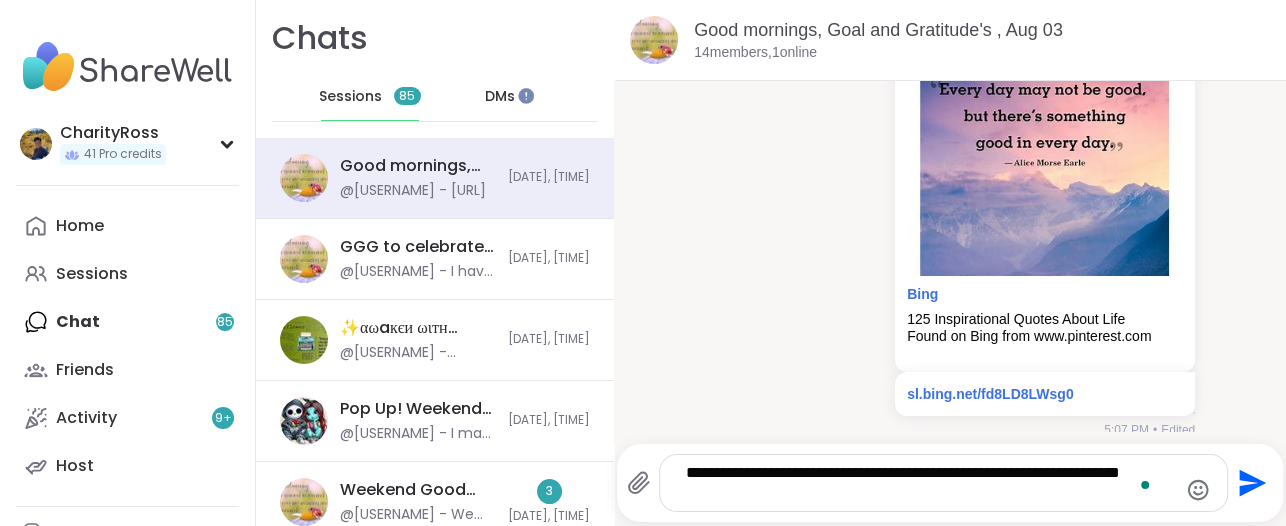 type on "**********" 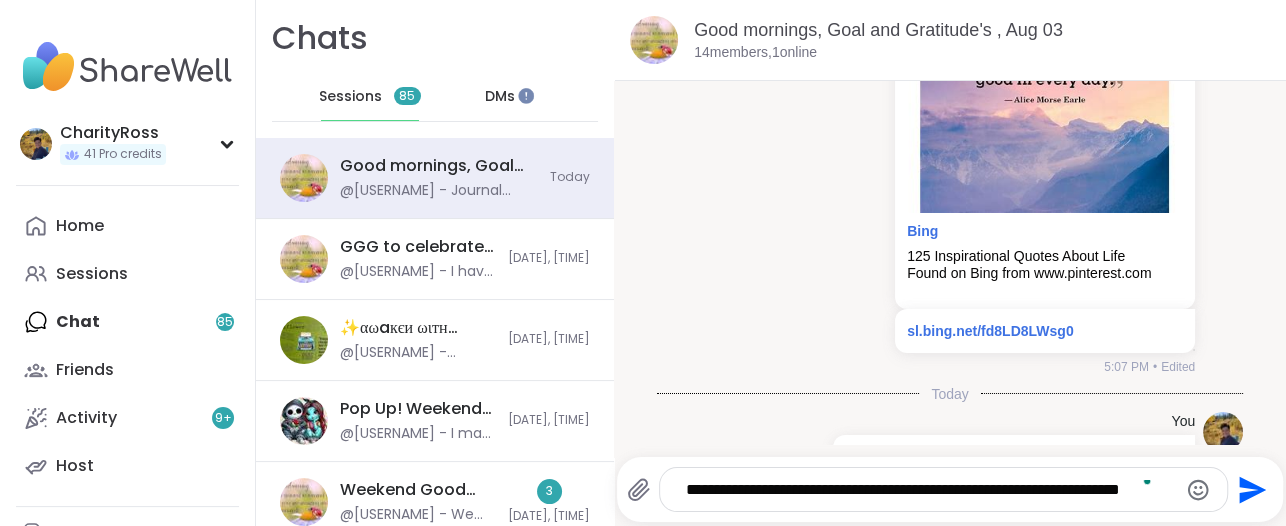 scroll, scrollTop: 360, scrollLeft: 0, axis: vertical 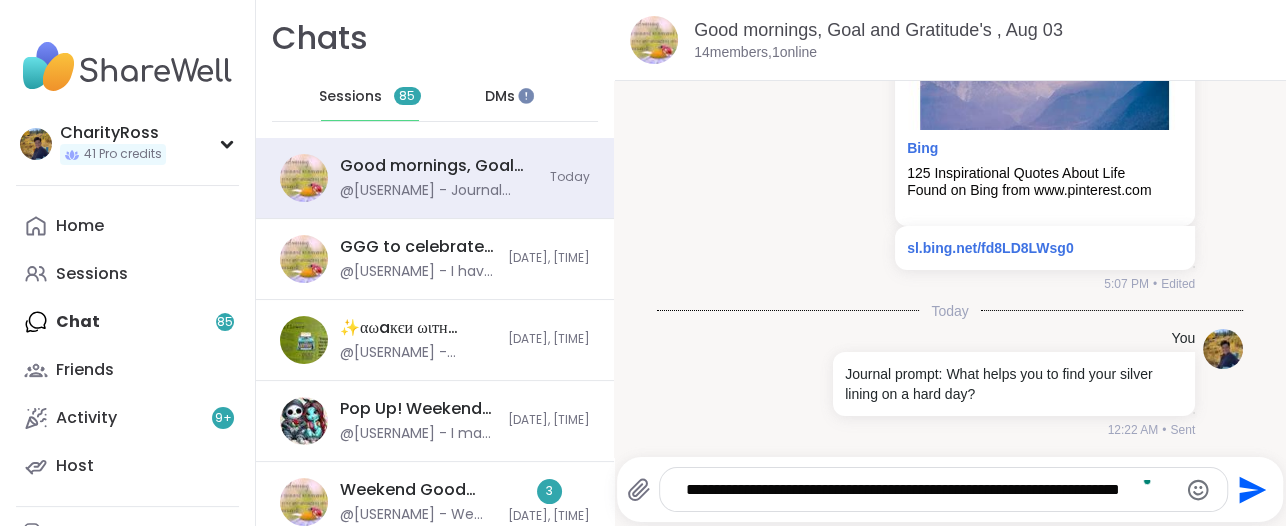click on "DMs" at bounding box center (500, 97) 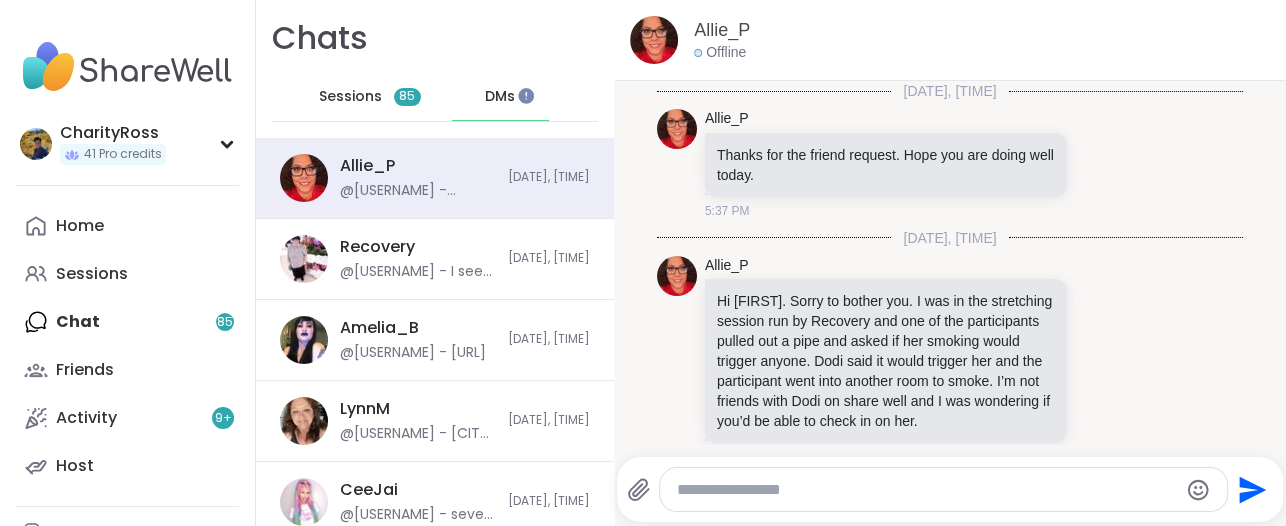 scroll, scrollTop: 4119, scrollLeft: 0, axis: vertical 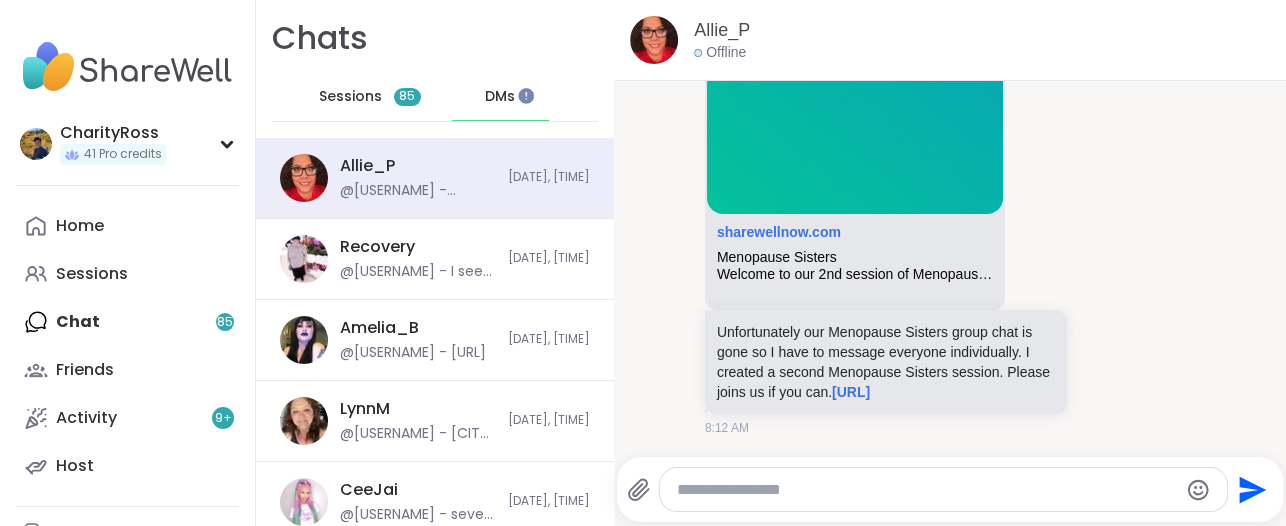 click at bounding box center (926, 490) 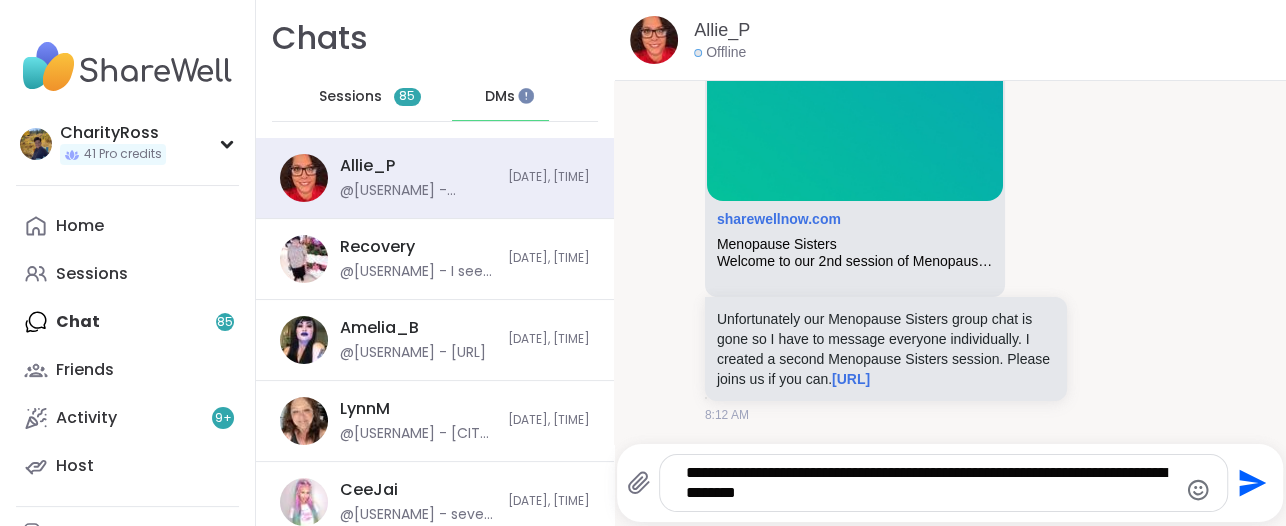 click on "**********" at bounding box center (927, 483) 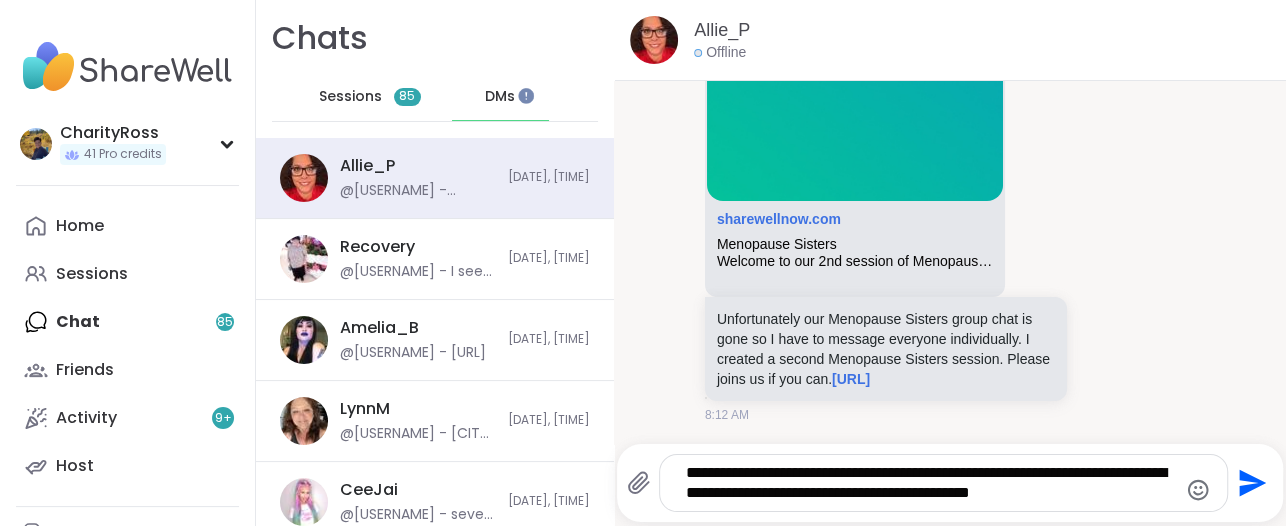 type on "**********" 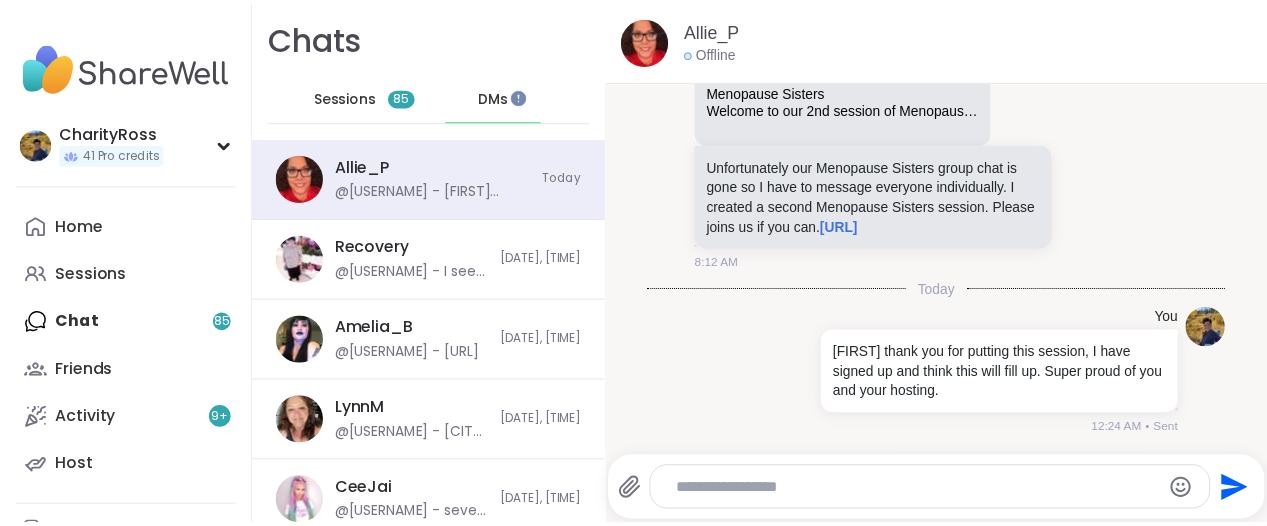 scroll, scrollTop: 4285, scrollLeft: 0, axis: vertical 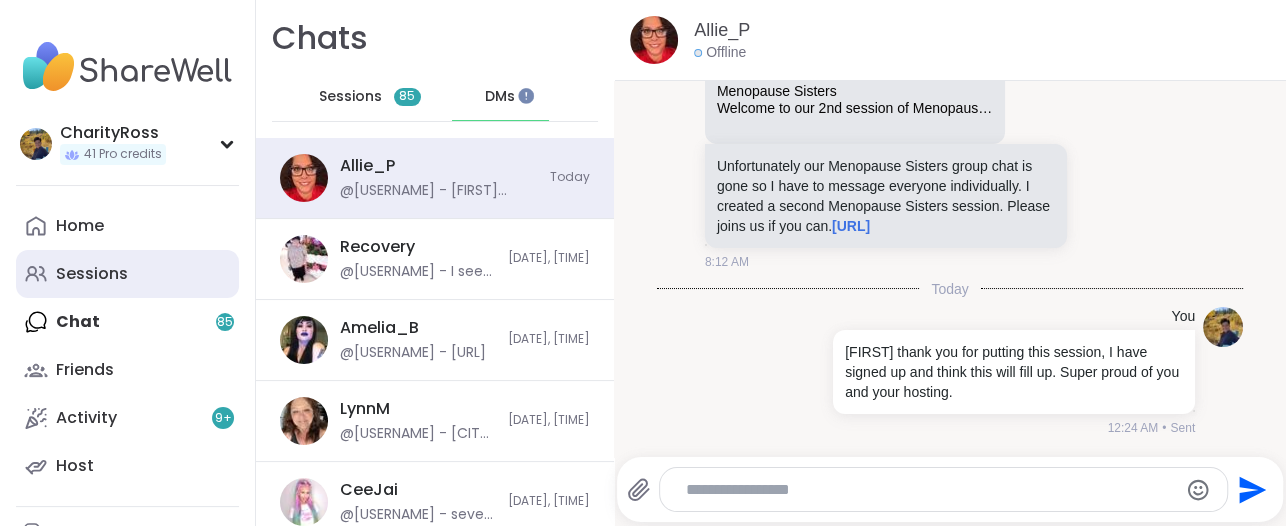 click on "Sessions" at bounding box center [127, 274] 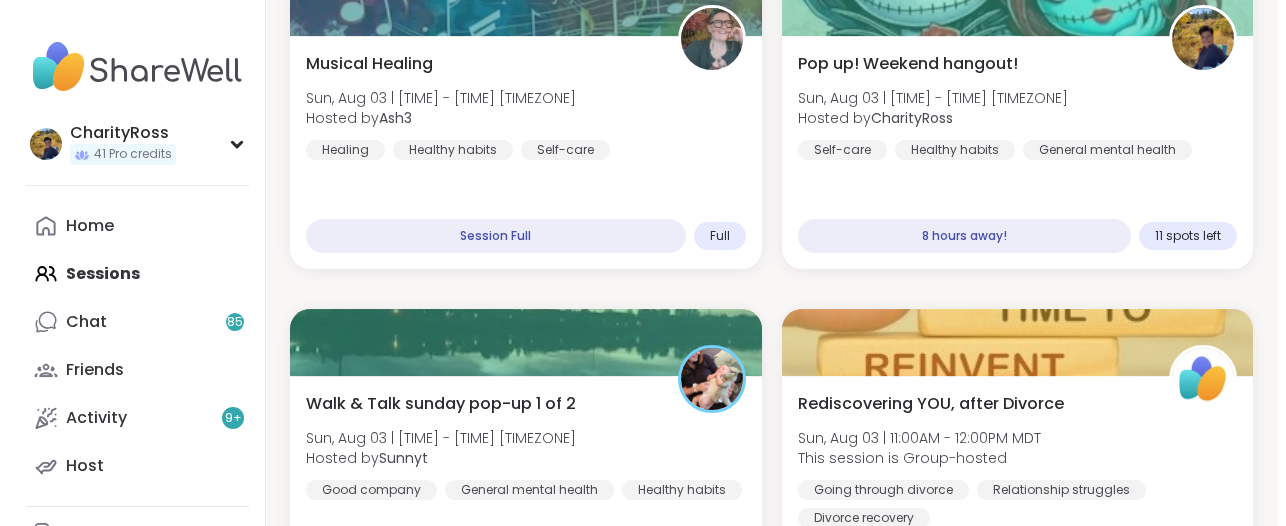 scroll, scrollTop: 1250, scrollLeft: 0, axis: vertical 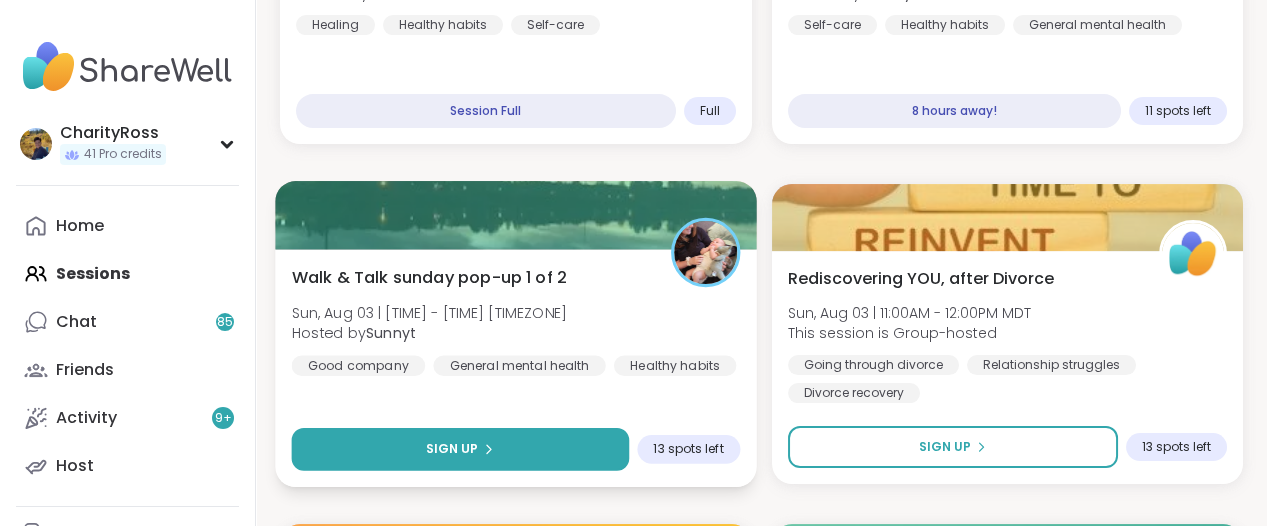 click on "Sign Up" at bounding box center (460, 449) 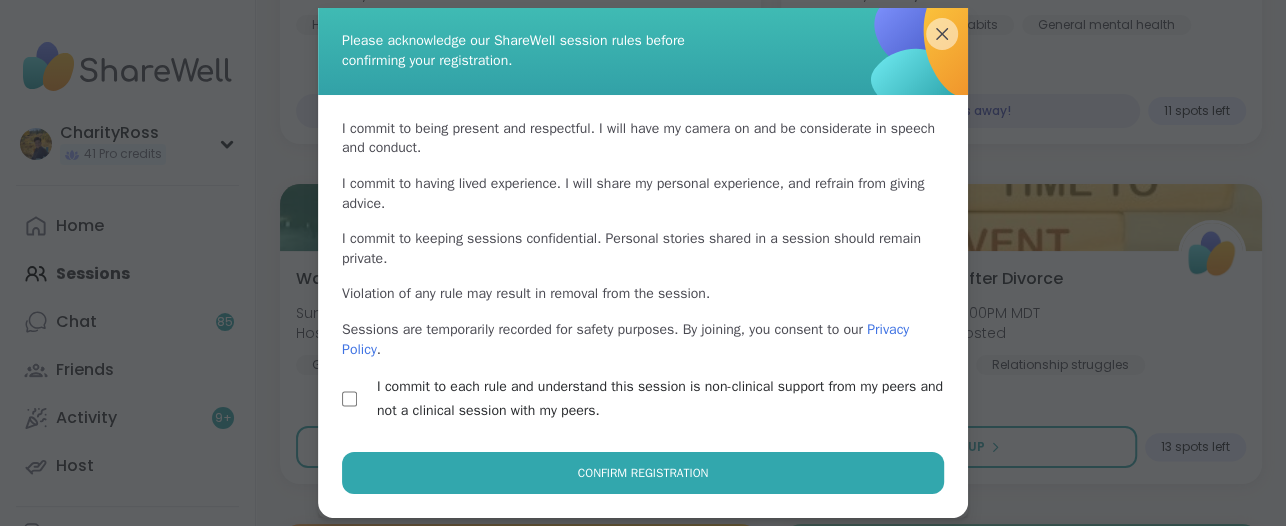 click on "Confirm Registration" at bounding box center (643, 473) 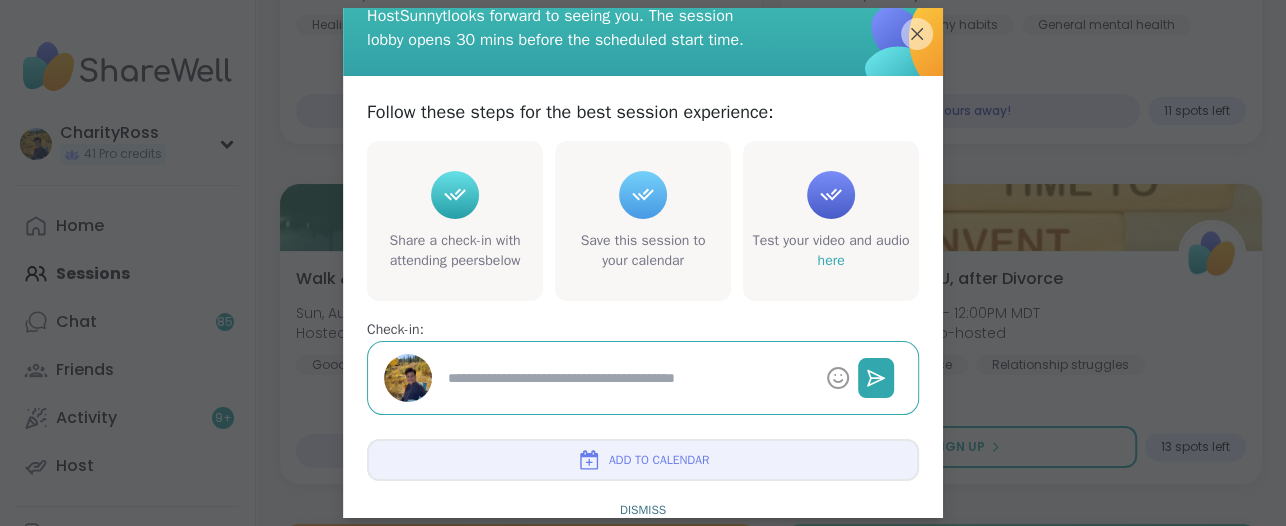 scroll, scrollTop: 121, scrollLeft: 0, axis: vertical 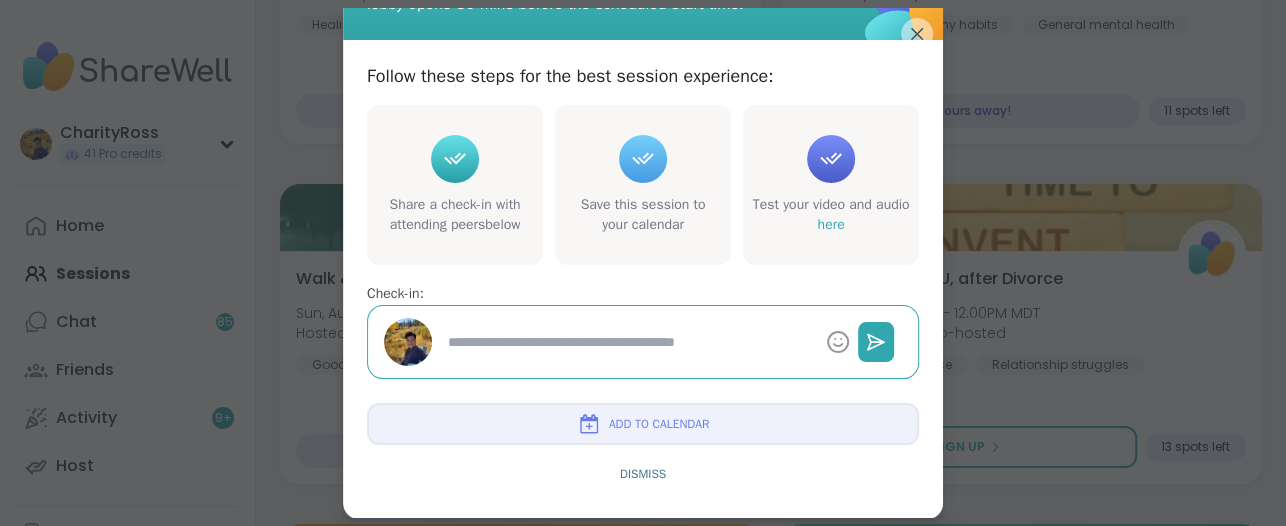 type on "*" 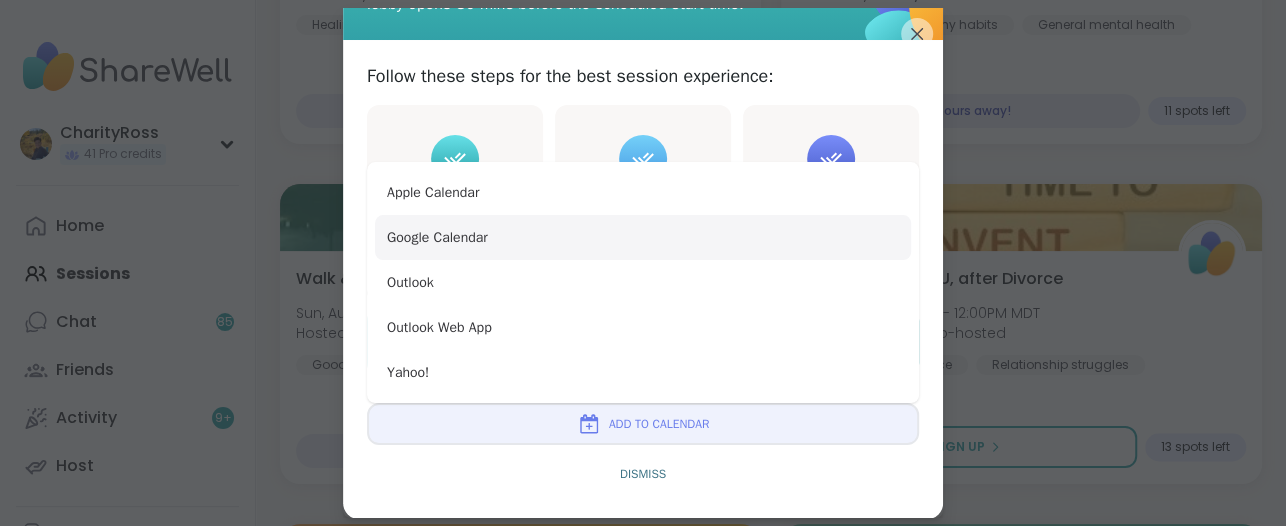 click on "Google Calendar" at bounding box center (643, 237) 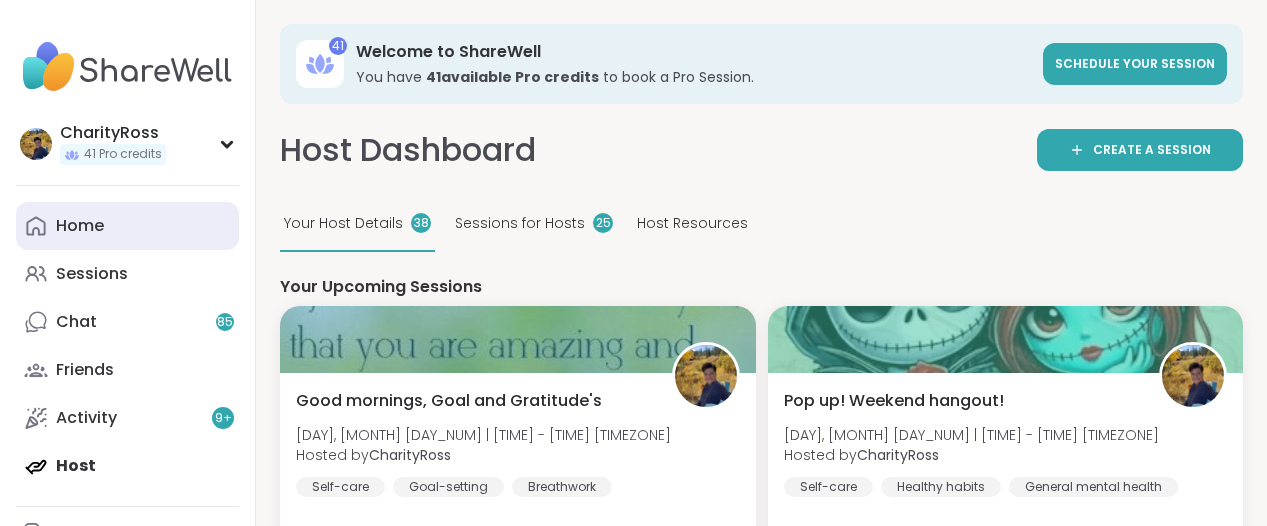 scroll, scrollTop: 250, scrollLeft: 0, axis: vertical 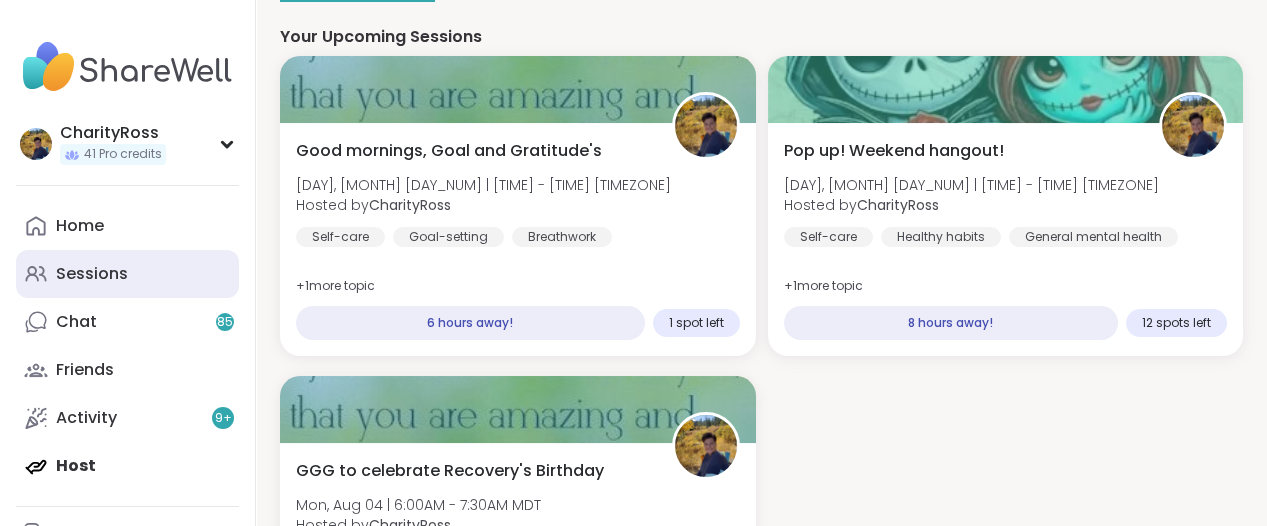 click on "Sessions" at bounding box center (92, 274) 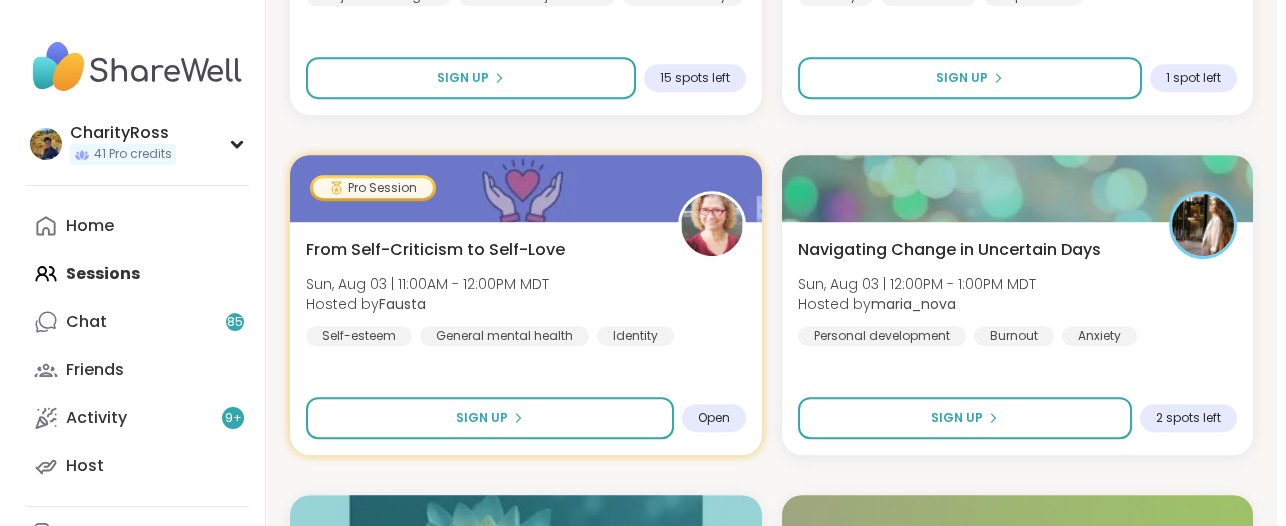 scroll, scrollTop: 2000, scrollLeft: 0, axis: vertical 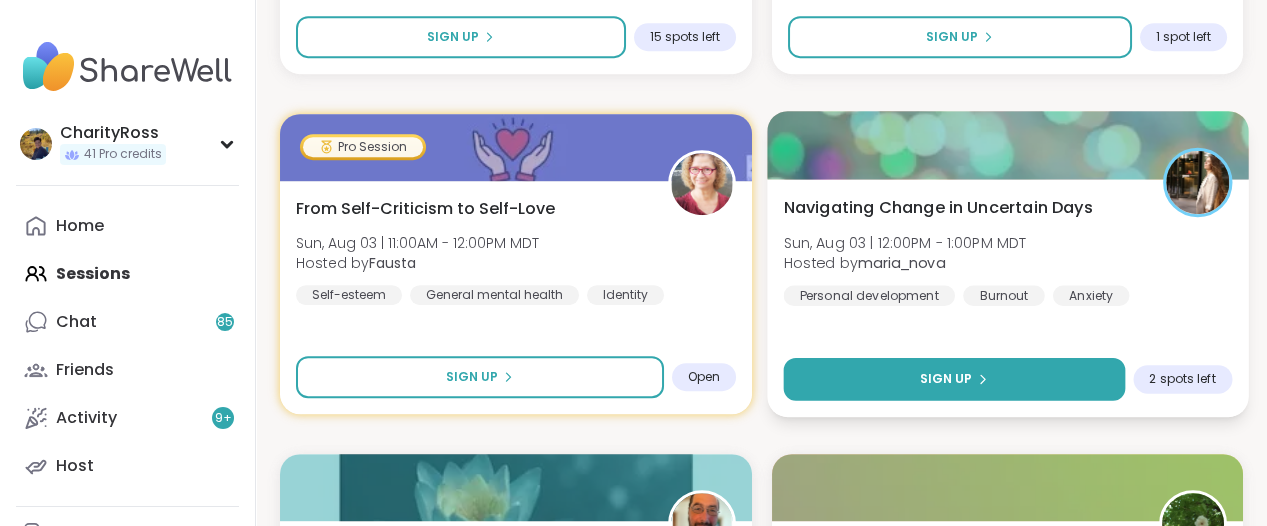 click on "Sign Up" at bounding box center (953, 379) 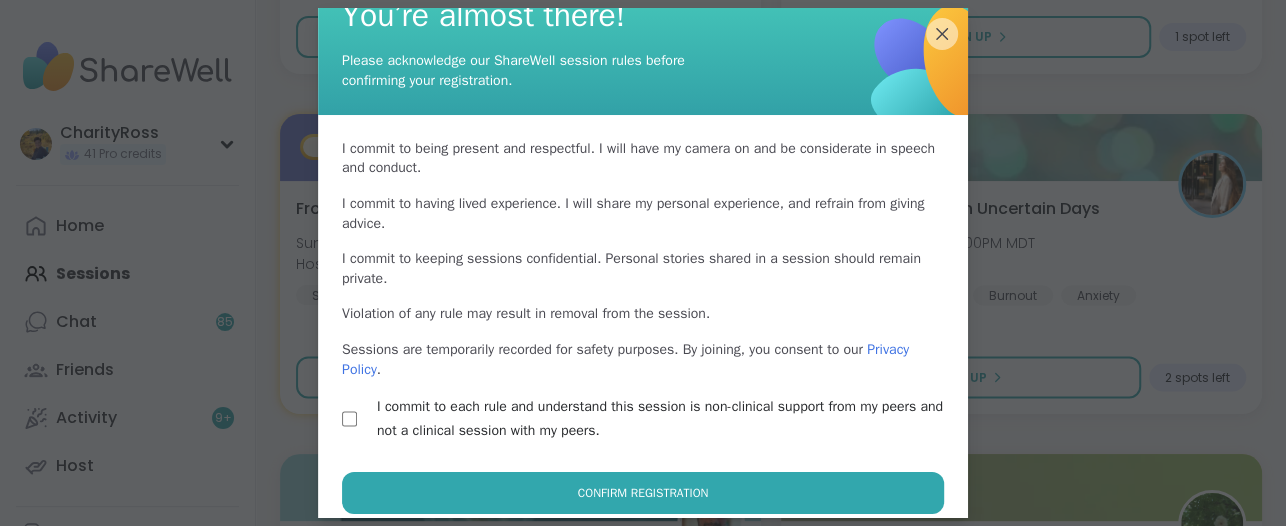 scroll, scrollTop: 58, scrollLeft: 0, axis: vertical 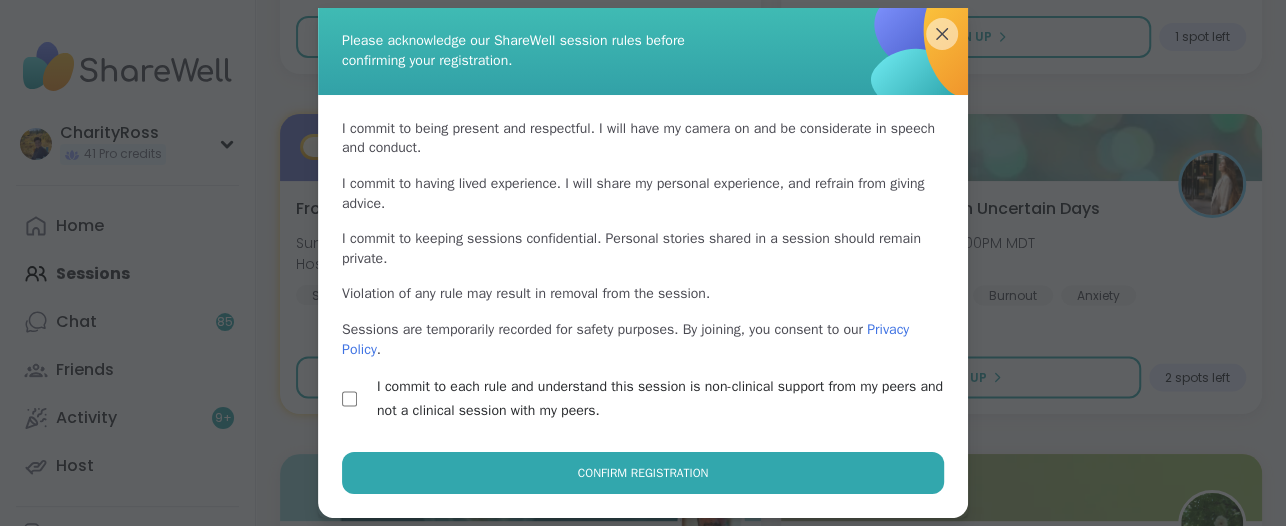 click on "Confirm Registration" at bounding box center [643, 473] 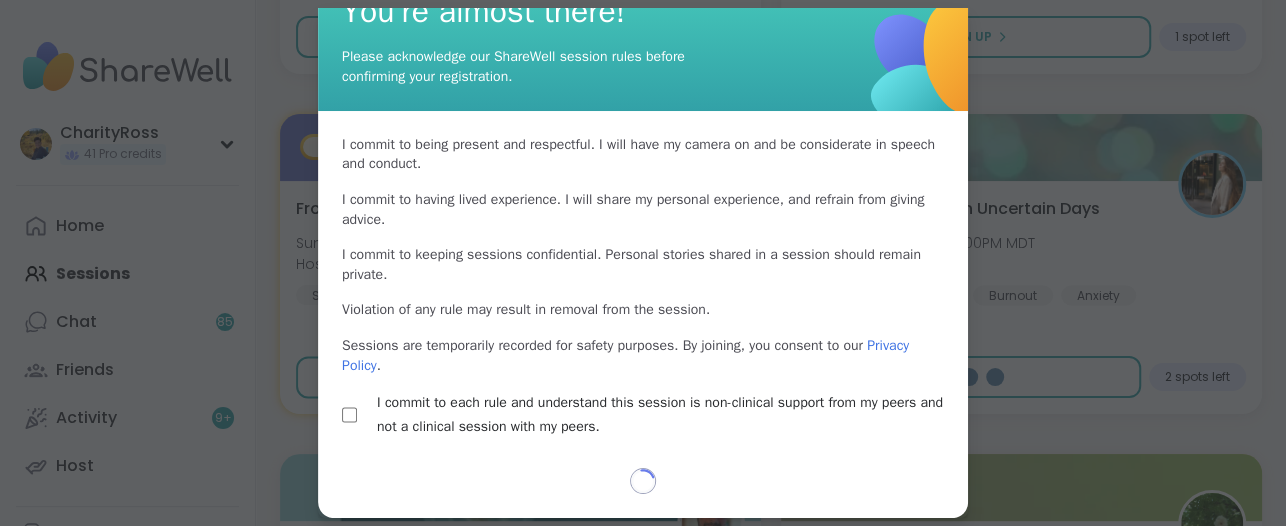 scroll, scrollTop: 41, scrollLeft: 0, axis: vertical 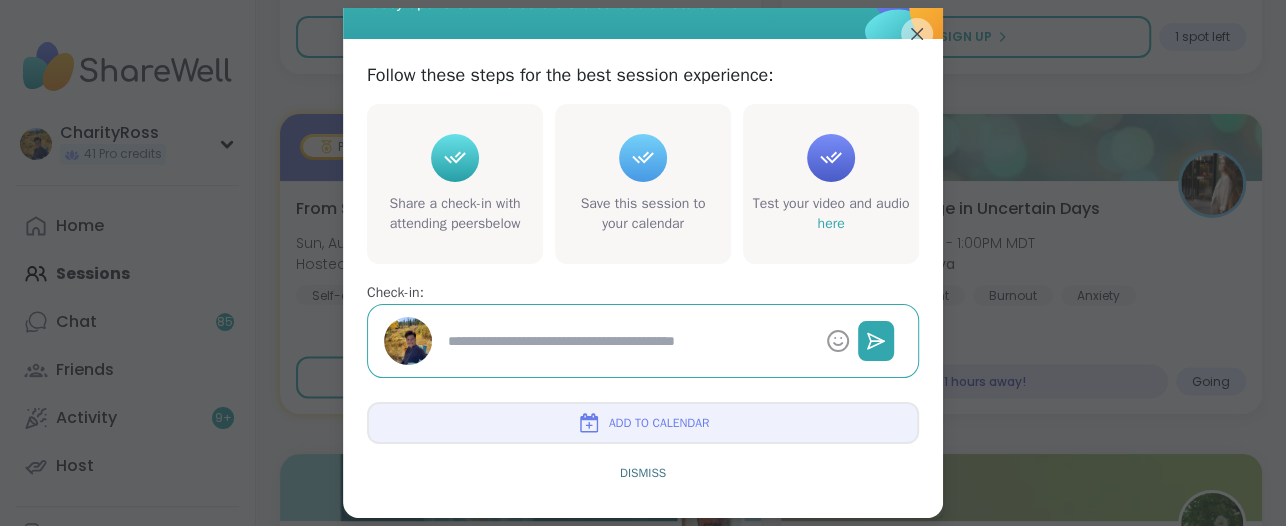 click on "Add to Calendar" at bounding box center (643, 423) 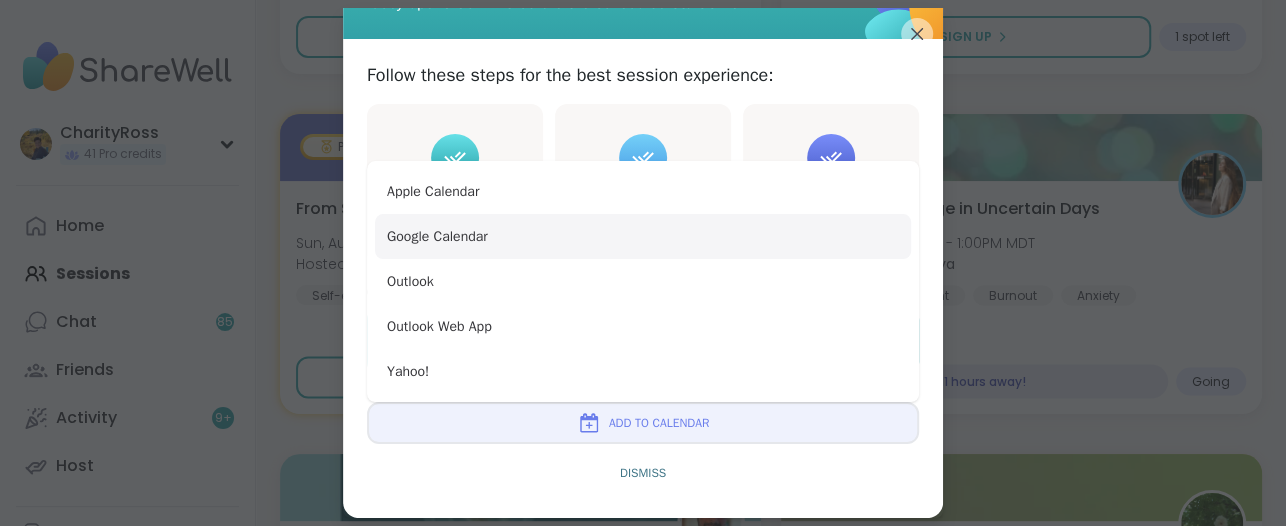 click on "Google Calendar" at bounding box center (643, 236) 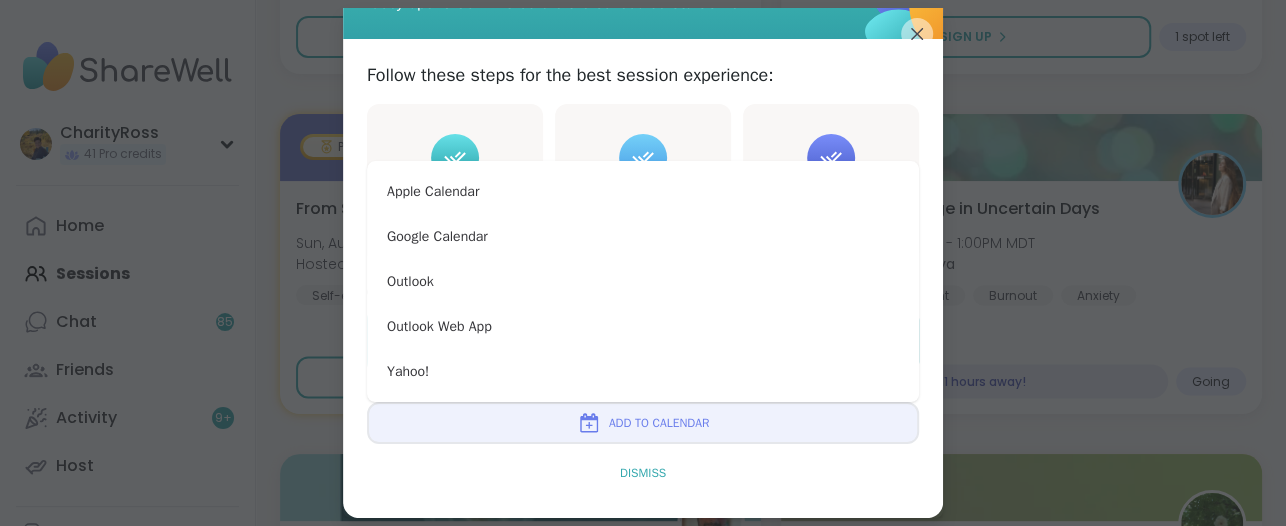 click on "Dismiss" at bounding box center (643, 473) 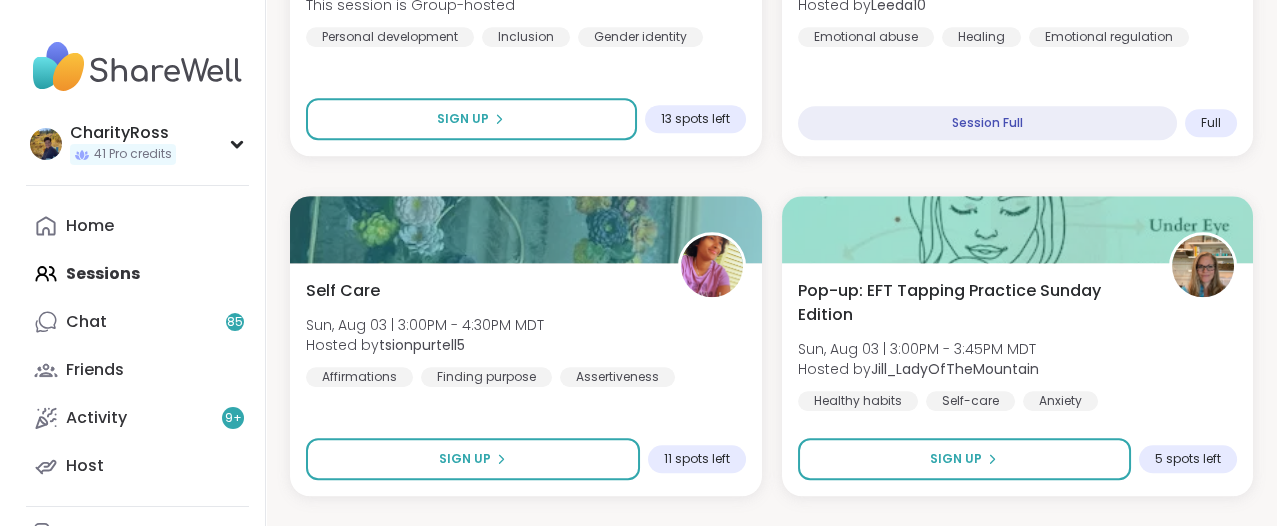 scroll, scrollTop: 4000, scrollLeft: 0, axis: vertical 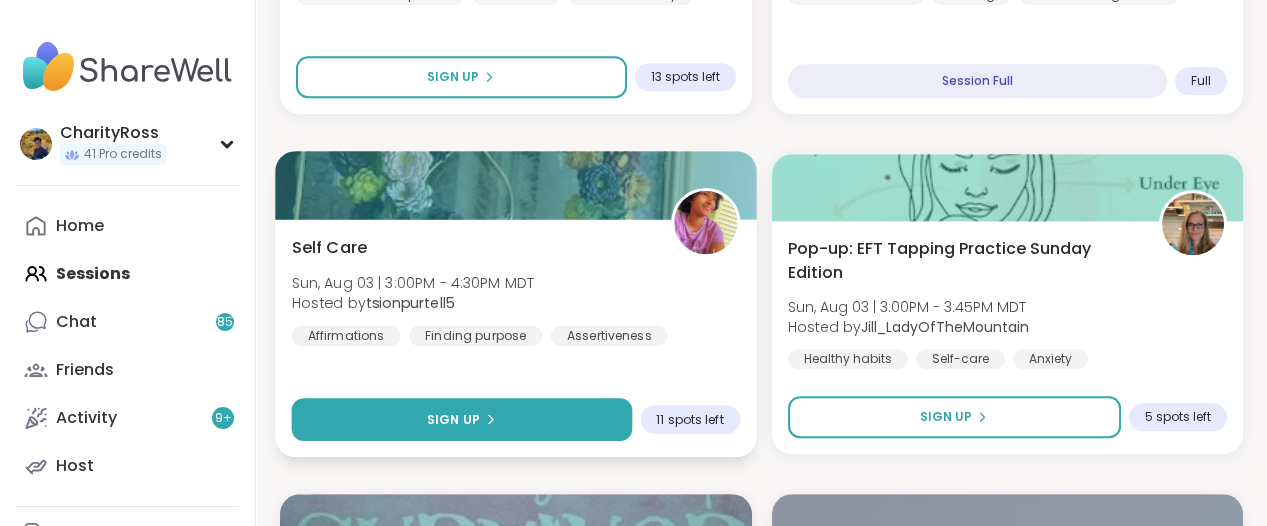 click on "Sign Up" at bounding box center [462, 419] 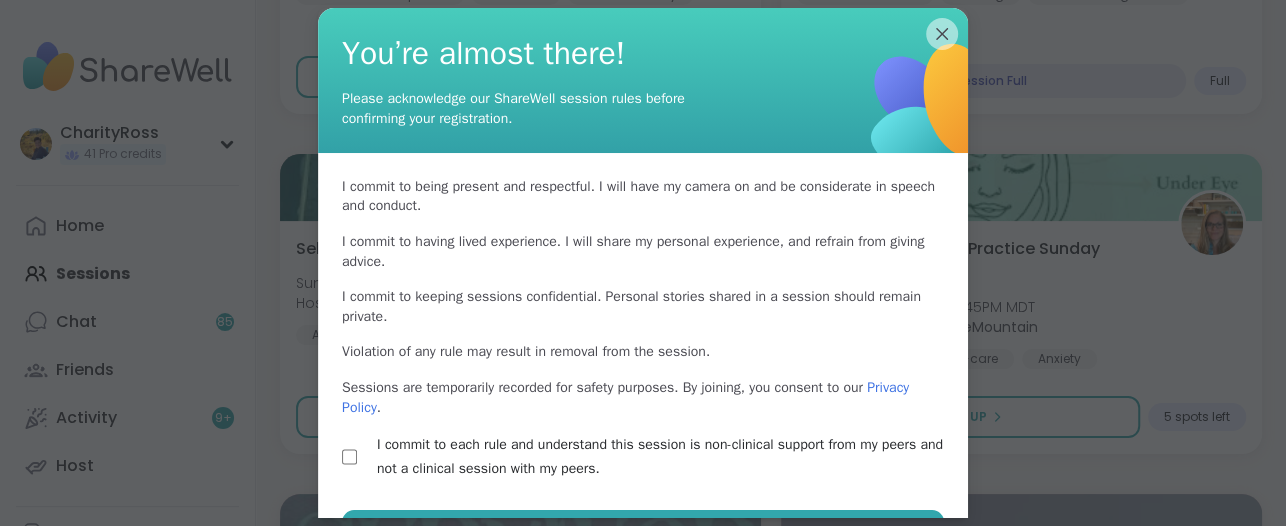 scroll, scrollTop: 58, scrollLeft: 0, axis: vertical 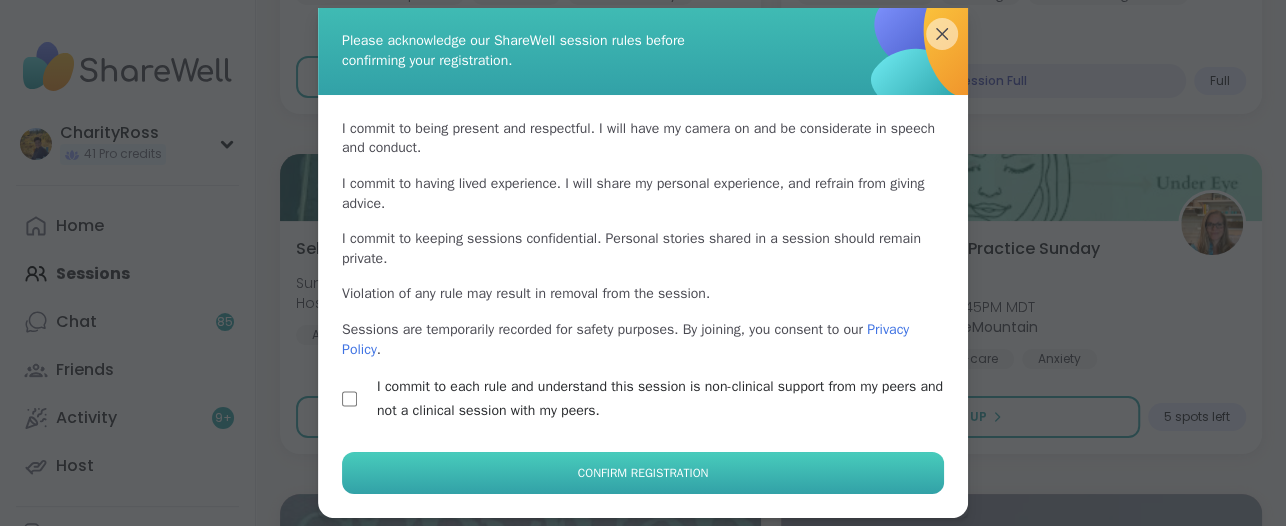click on "Confirm Registration" at bounding box center (643, 473) 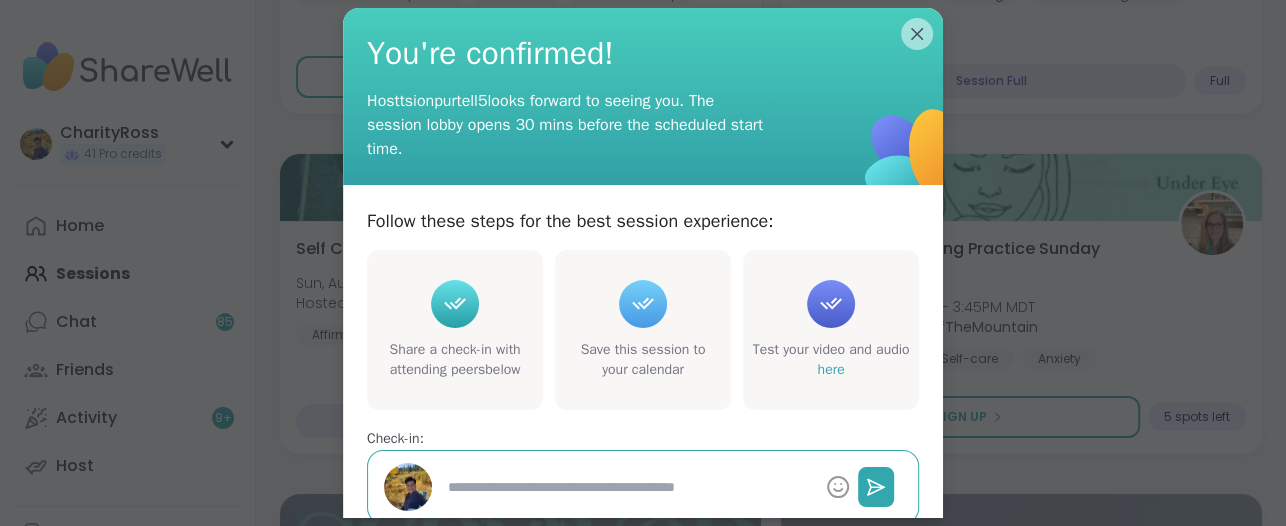 type on "*" 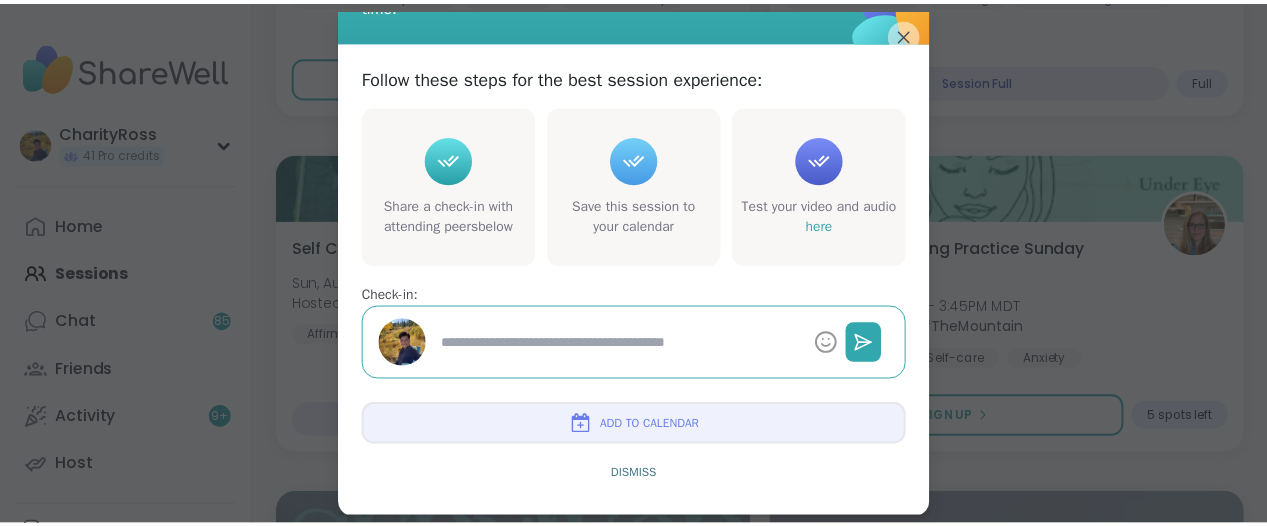 scroll, scrollTop: 145, scrollLeft: 0, axis: vertical 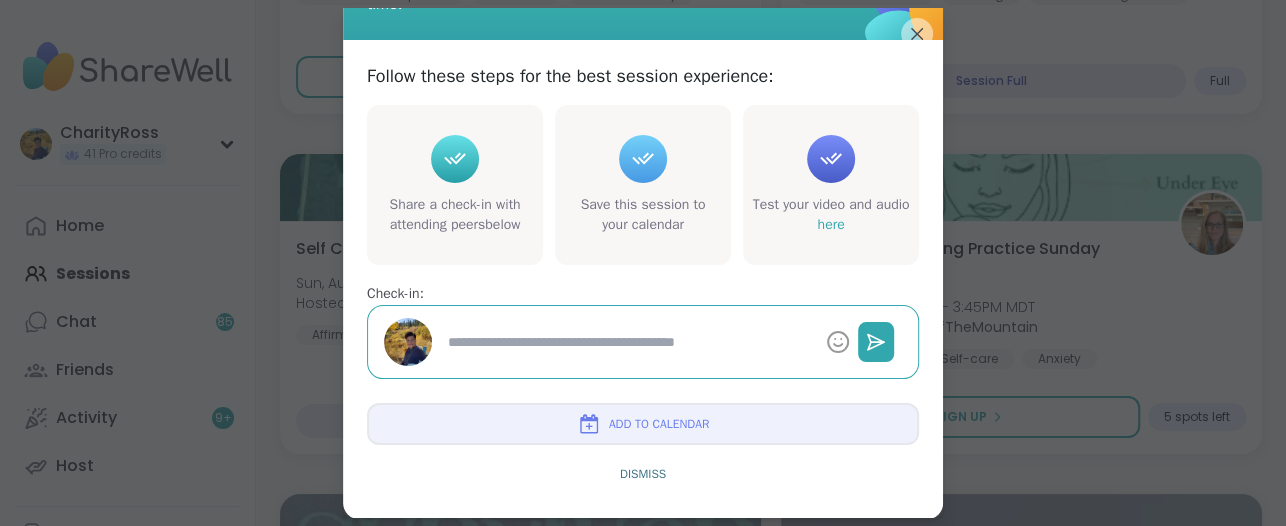 click on "Add to Calendar" at bounding box center [643, 424] 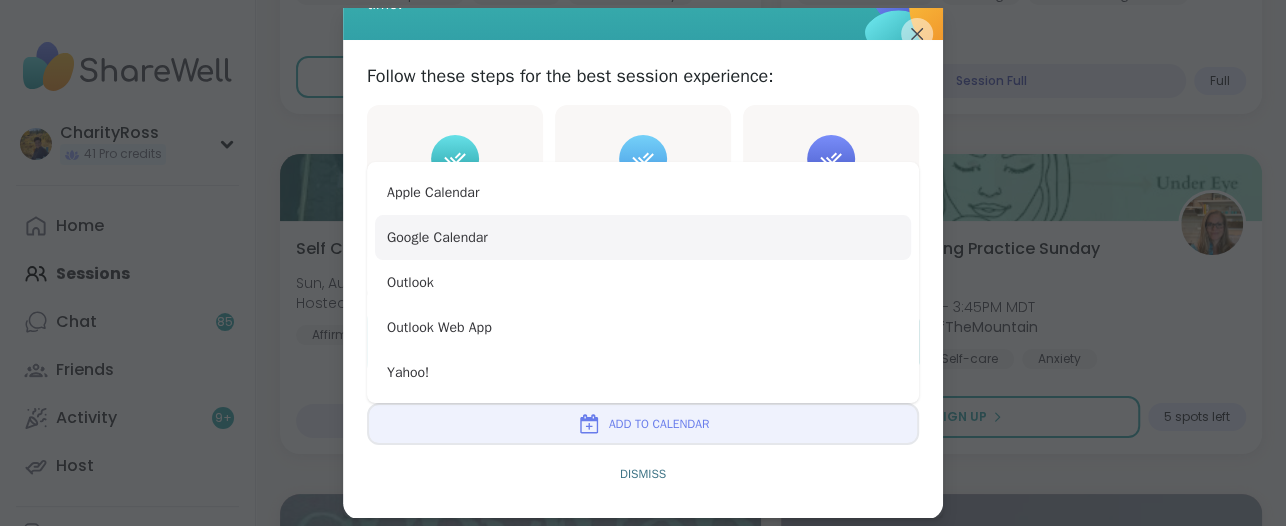 click on "Google Calendar" at bounding box center (643, 237) 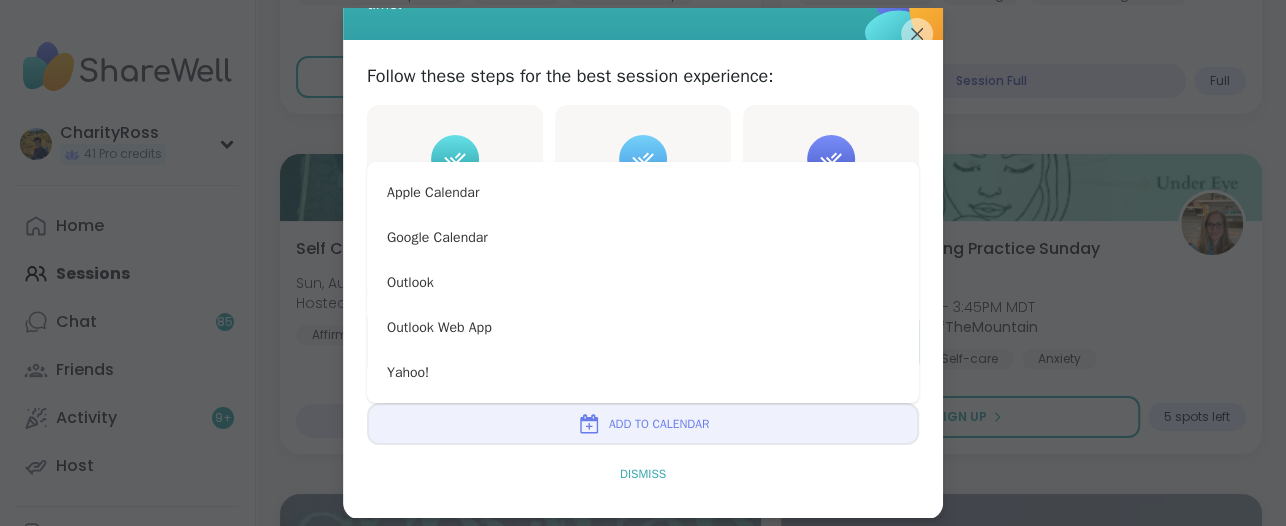 click on "Dismiss" at bounding box center [643, 474] 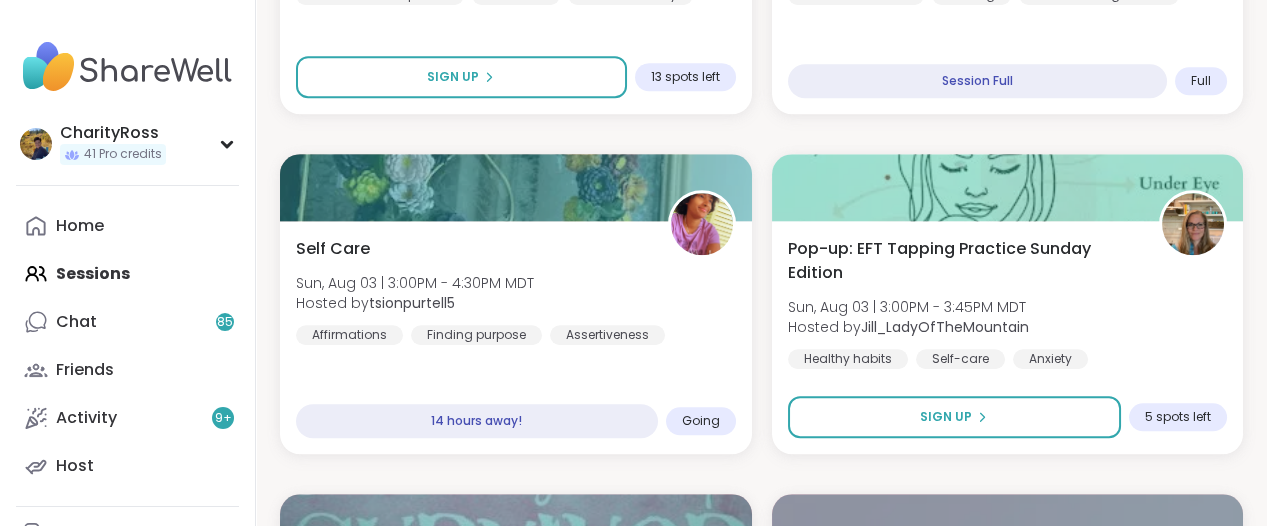 click on "Home Sessions Chat 85 Friends Activity 9 + Host" at bounding box center [127, 346] 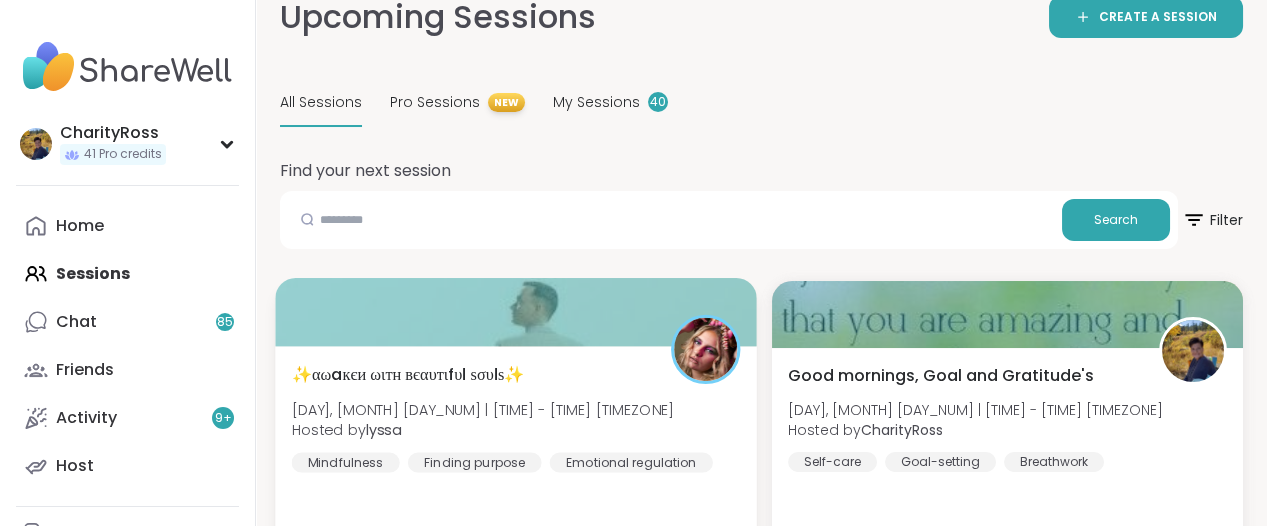 scroll, scrollTop: 0, scrollLeft: 0, axis: both 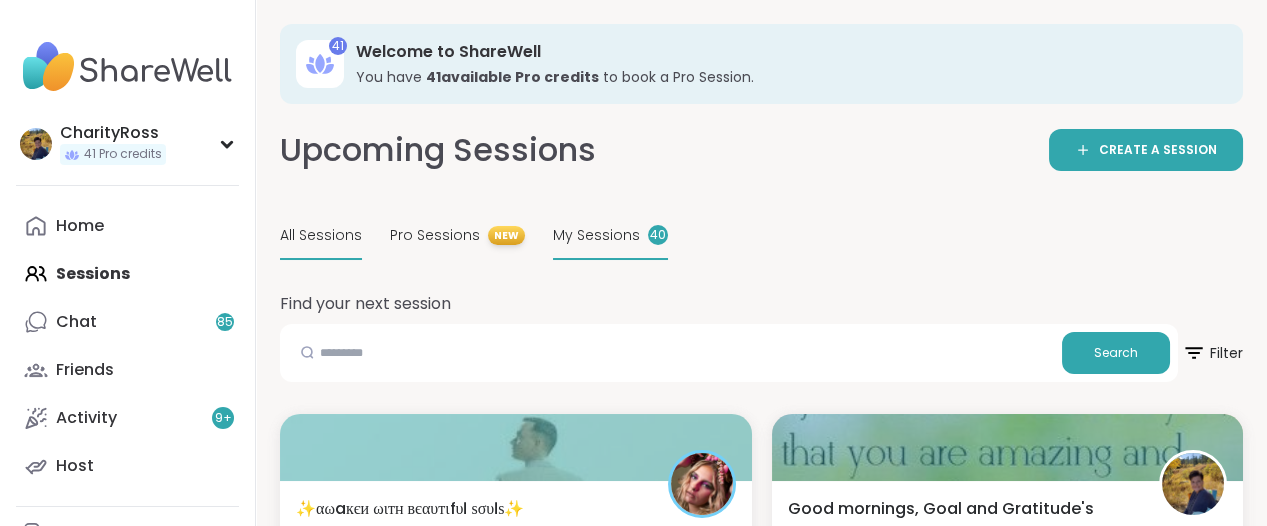 click on "My Sessions" at bounding box center [596, 235] 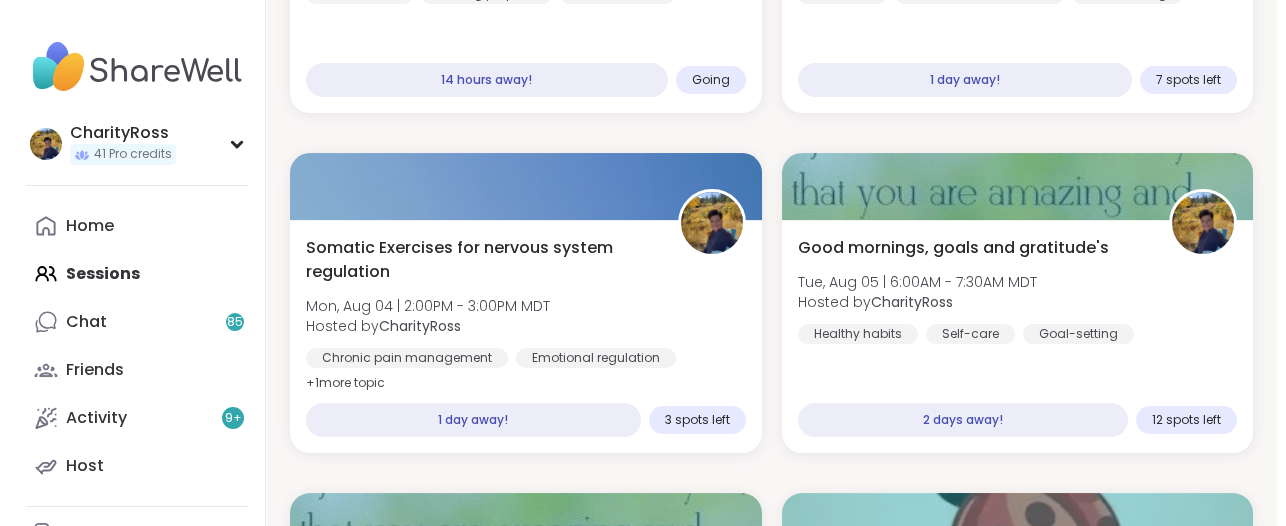 scroll, scrollTop: 1250, scrollLeft: 0, axis: vertical 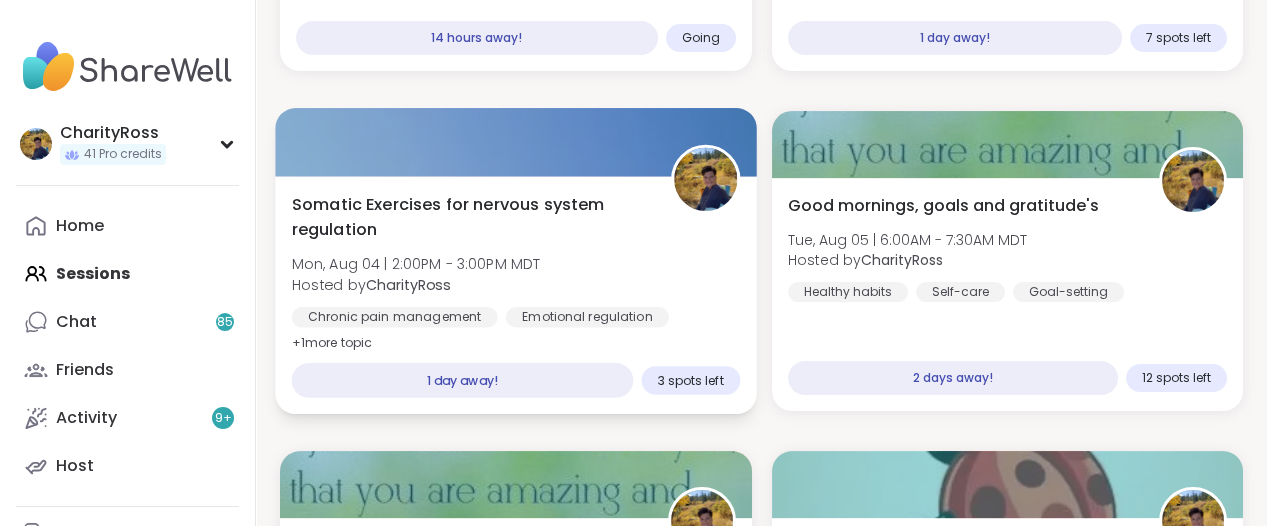 click on "Chronic pain management Emotional regulation Breathwork" at bounding box center (516, 331) 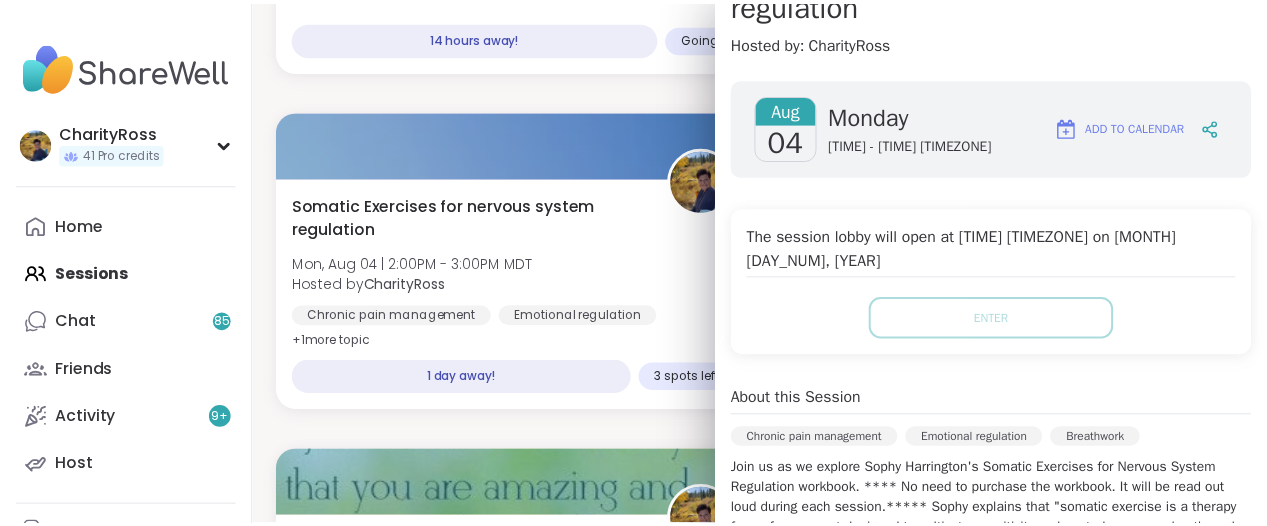 scroll, scrollTop: 0, scrollLeft: 0, axis: both 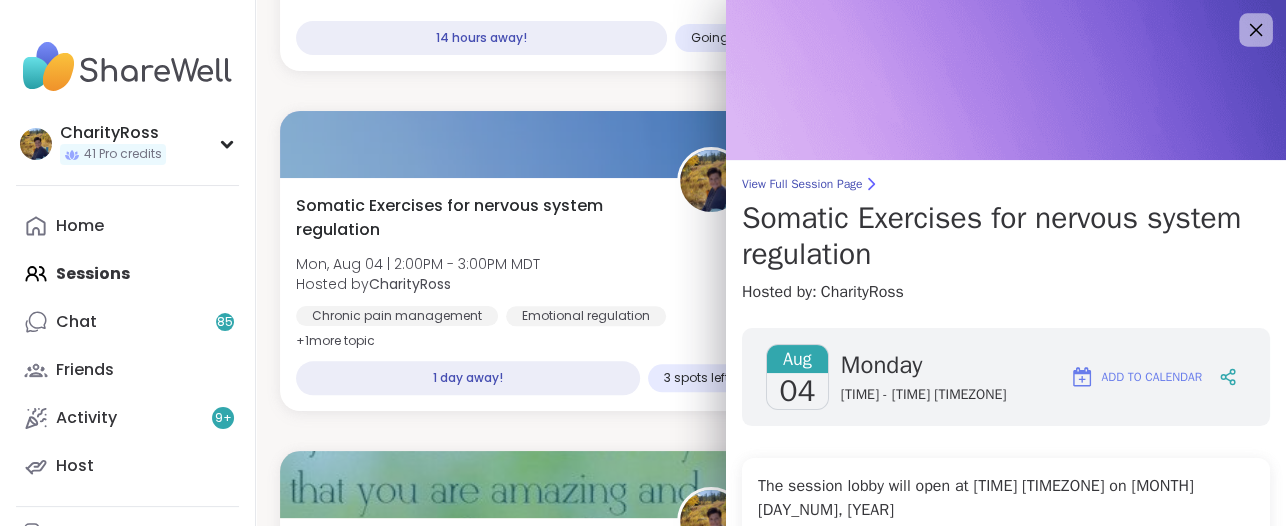 click 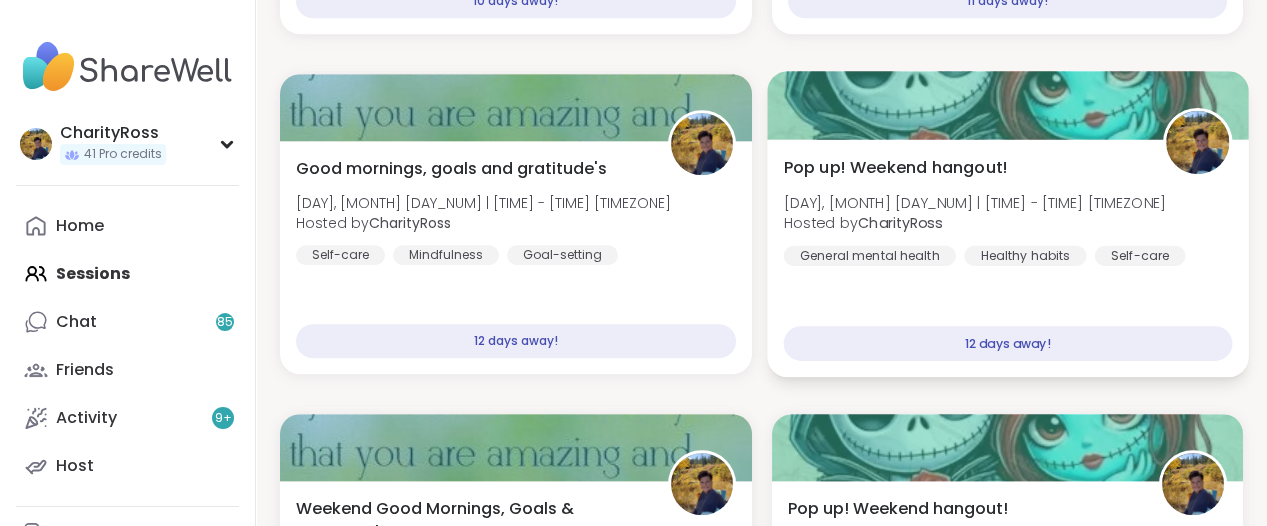 scroll, scrollTop: 3625, scrollLeft: 0, axis: vertical 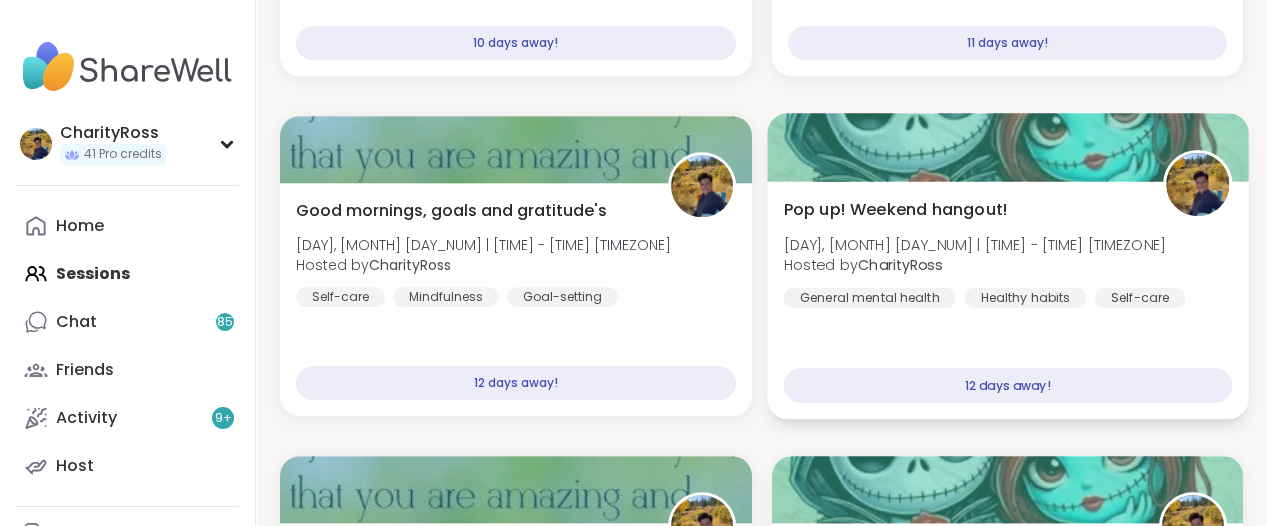 click on "Pop up! Weekend hangout! Fri, Aug 15 | 8:00AM - 9:00AM MDT Hosted by  CharityRoss General mental health Healthy habits Self-care" at bounding box center [1007, 253] 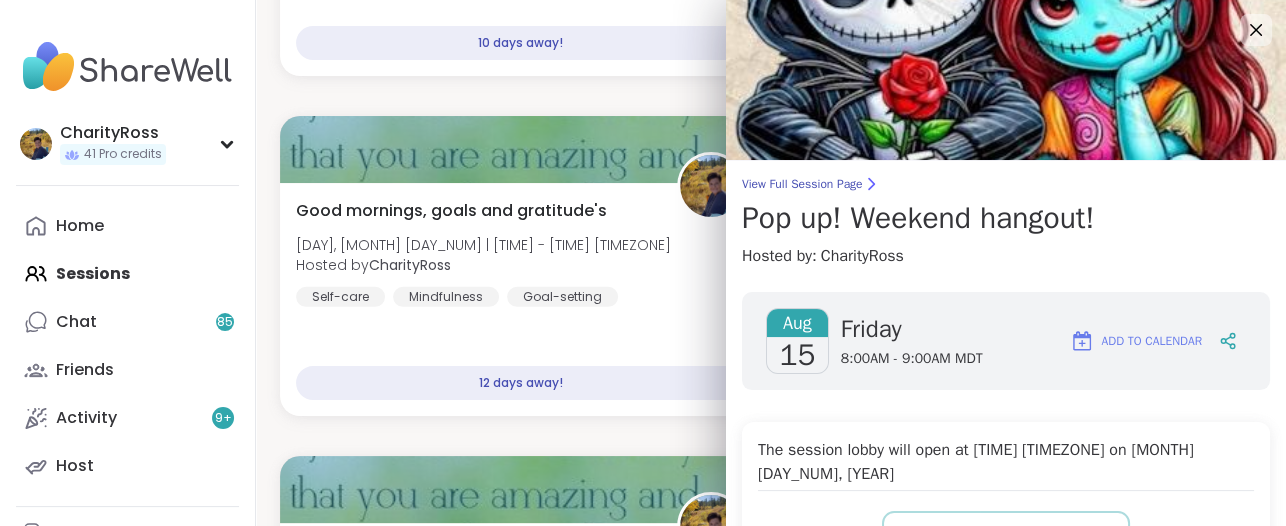 click on "Add to Calendar" at bounding box center (1152, 341) 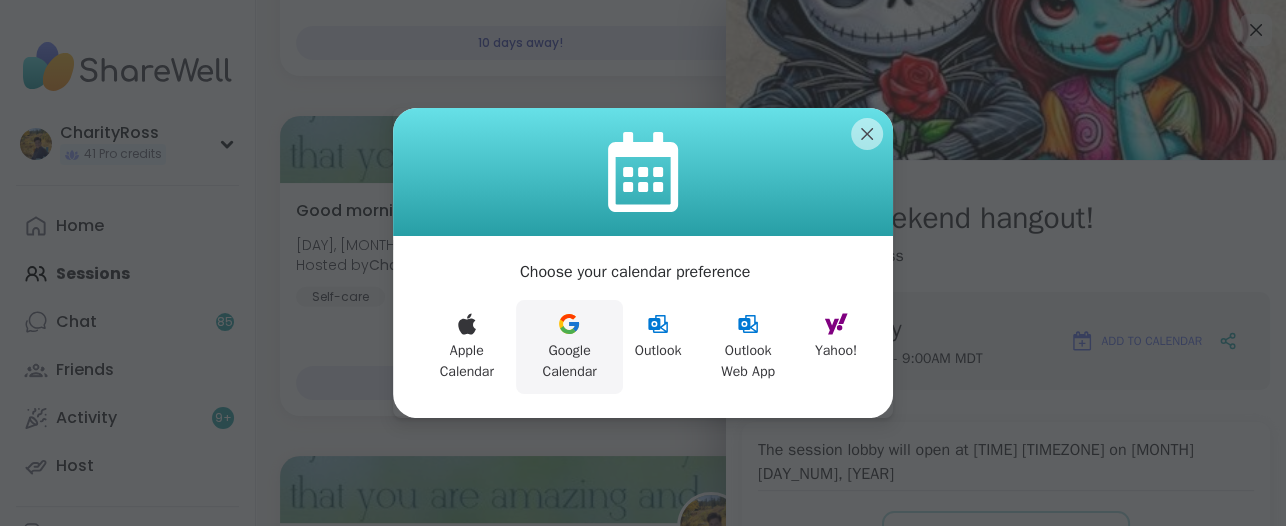 click on "Google Calendar" at bounding box center (569, 347) 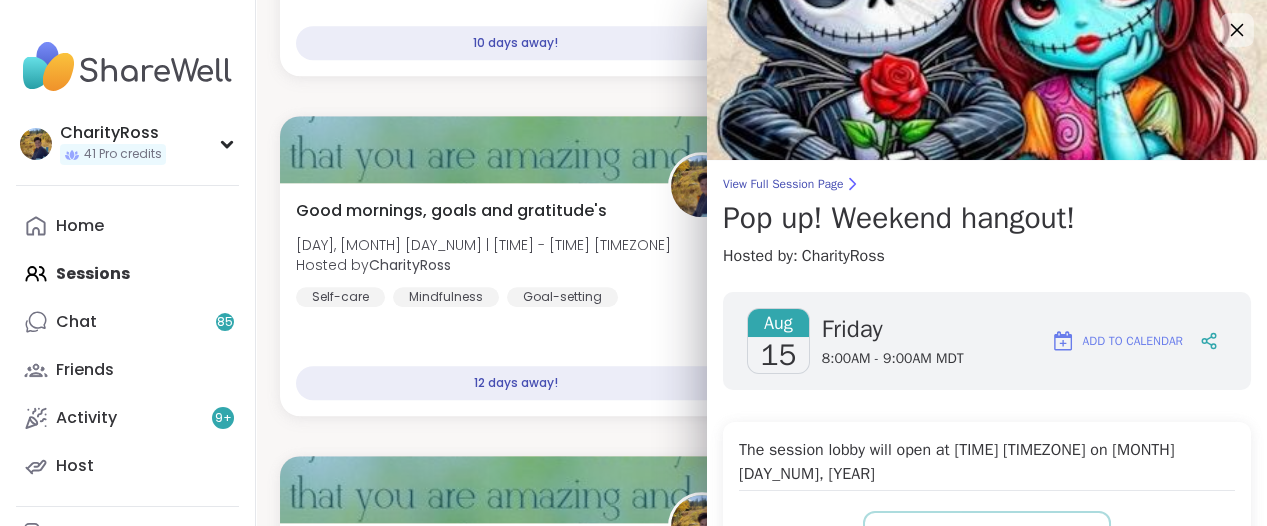 click 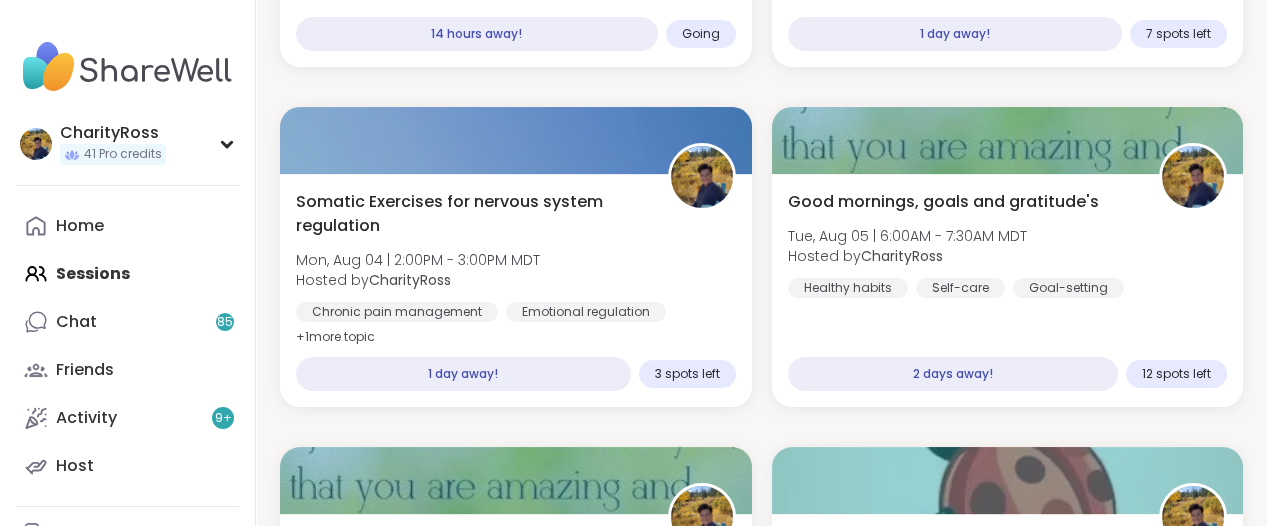 scroll, scrollTop: 1250, scrollLeft: 0, axis: vertical 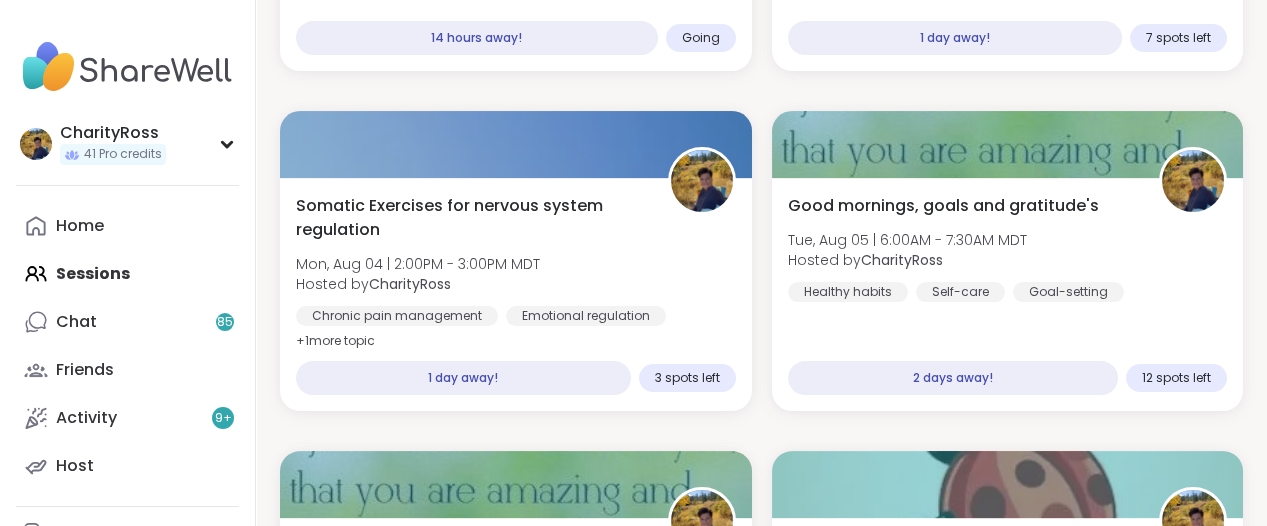 click on "Somatic Exercises for nervous system regulation" at bounding box center (471, 218) 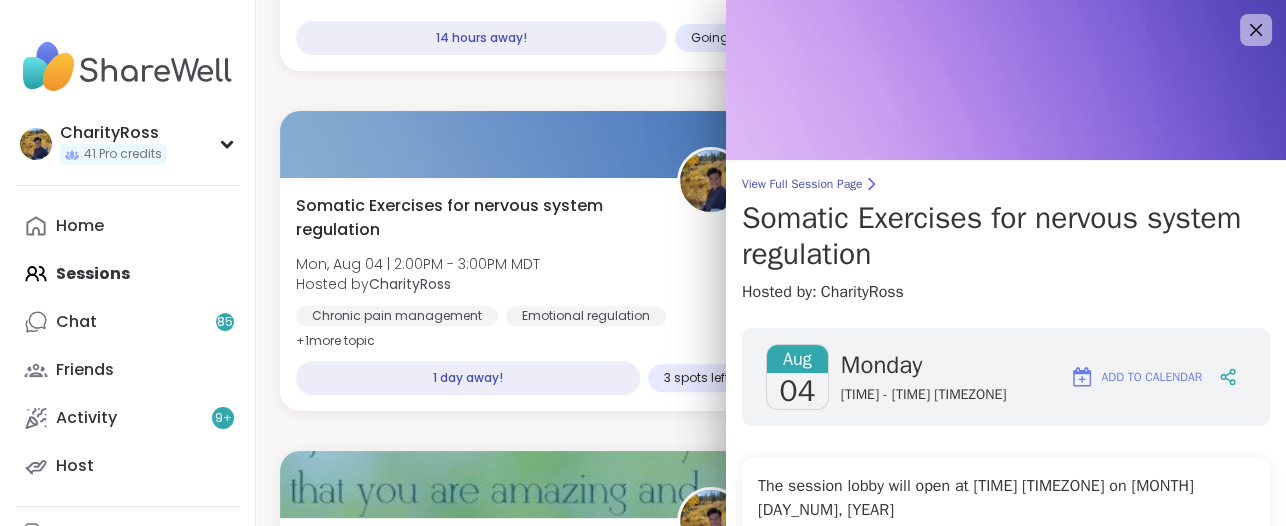 click on "Add to Calendar" at bounding box center [1152, 377] 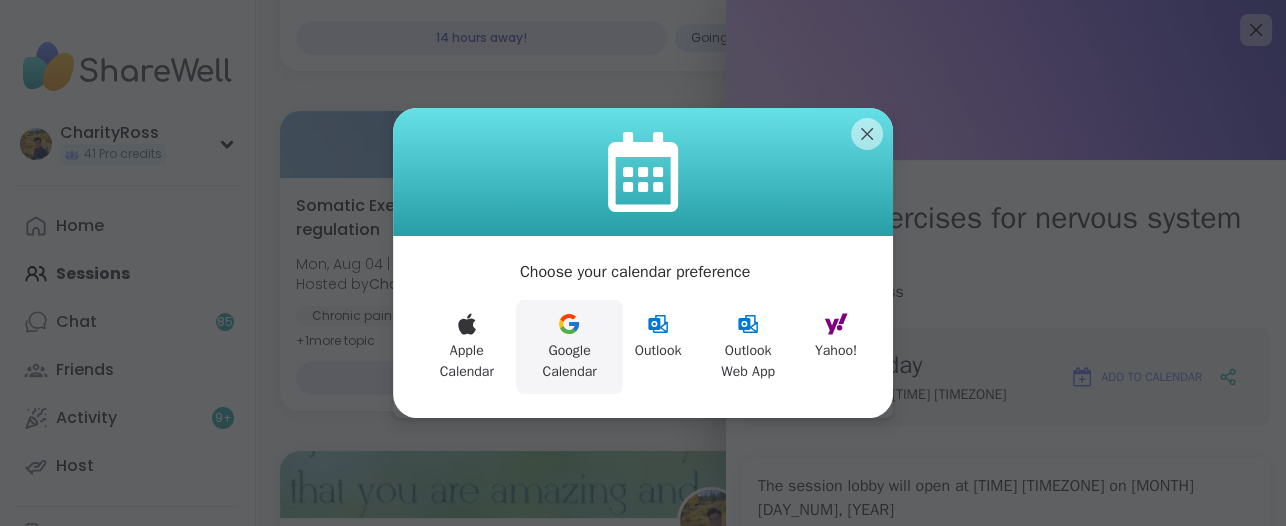 click 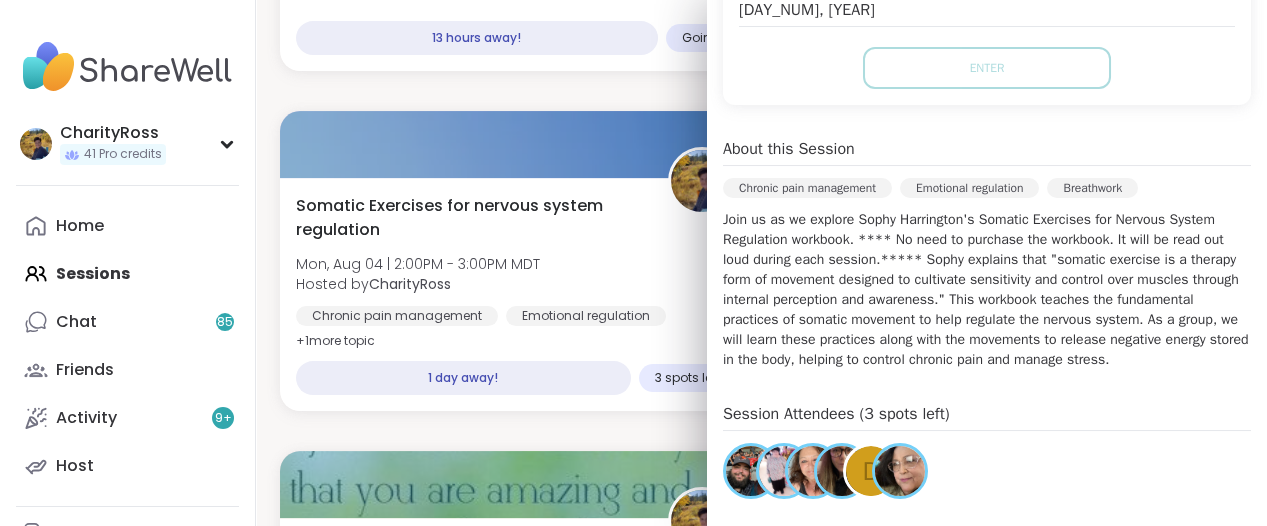scroll, scrollTop: 375, scrollLeft: 0, axis: vertical 